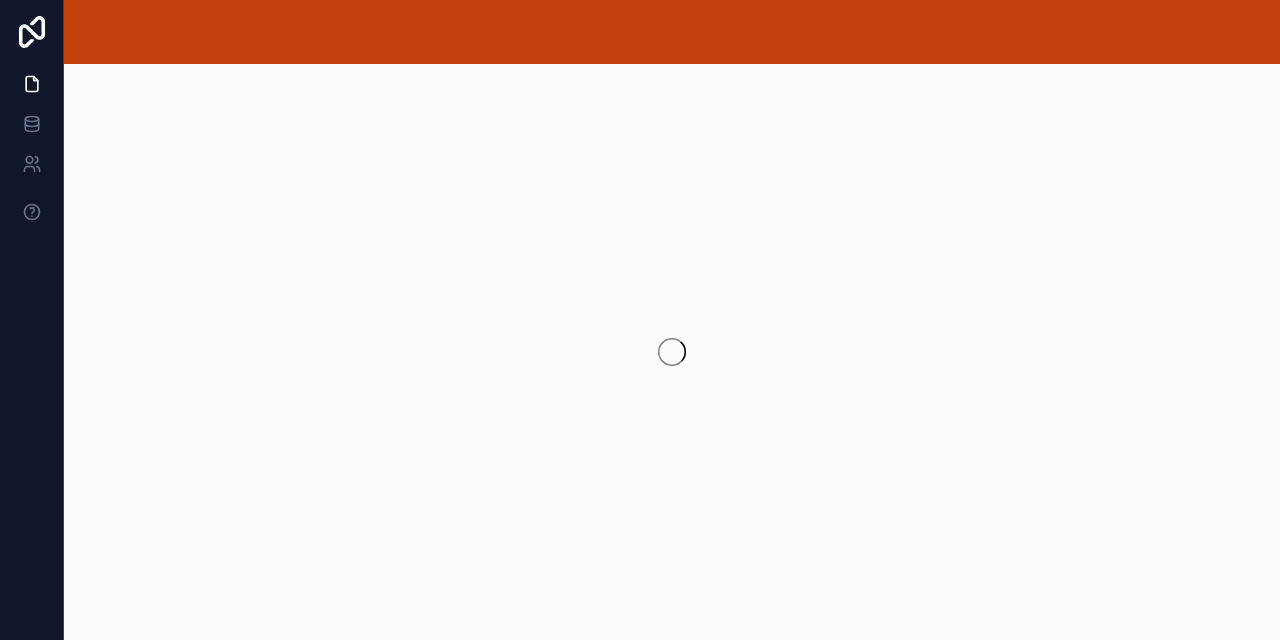 scroll, scrollTop: 0, scrollLeft: 0, axis: both 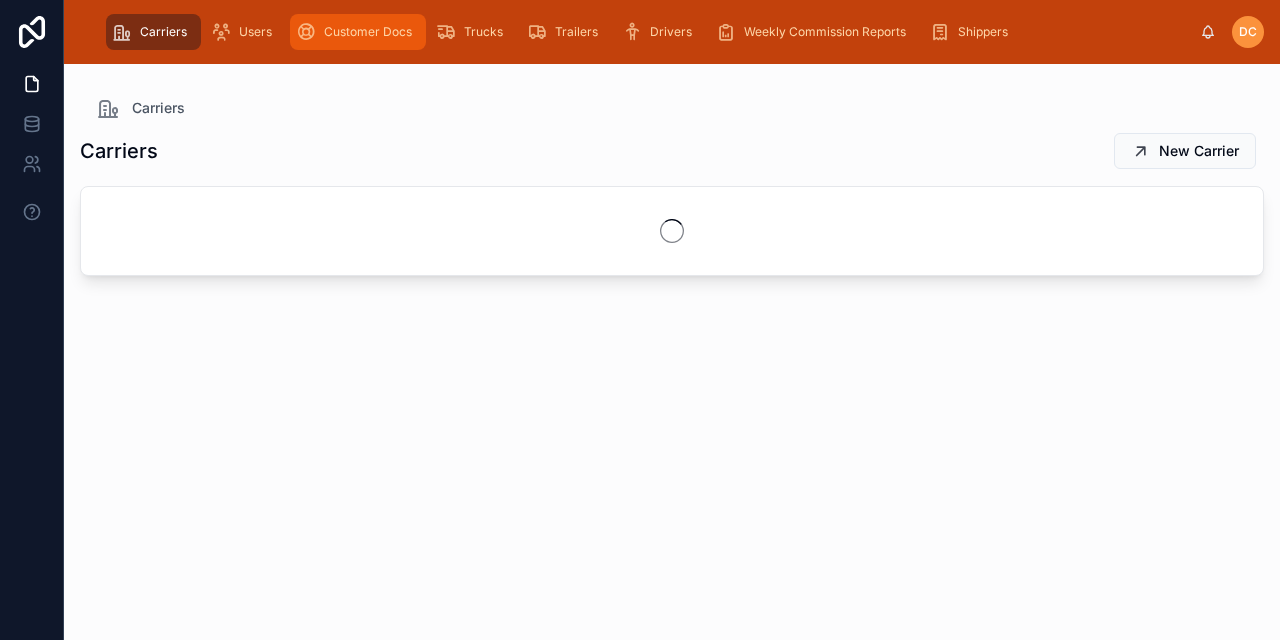 click on "Customer Docs" at bounding box center (368, 32) 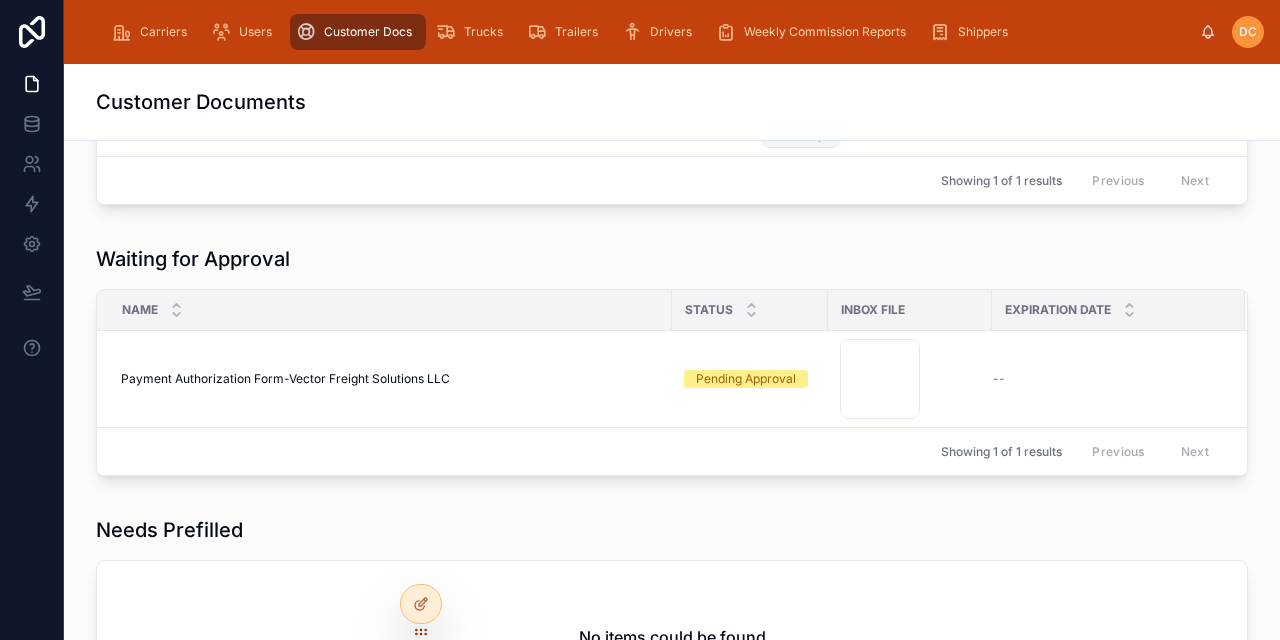 scroll, scrollTop: 300, scrollLeft: 0, axis: vertical 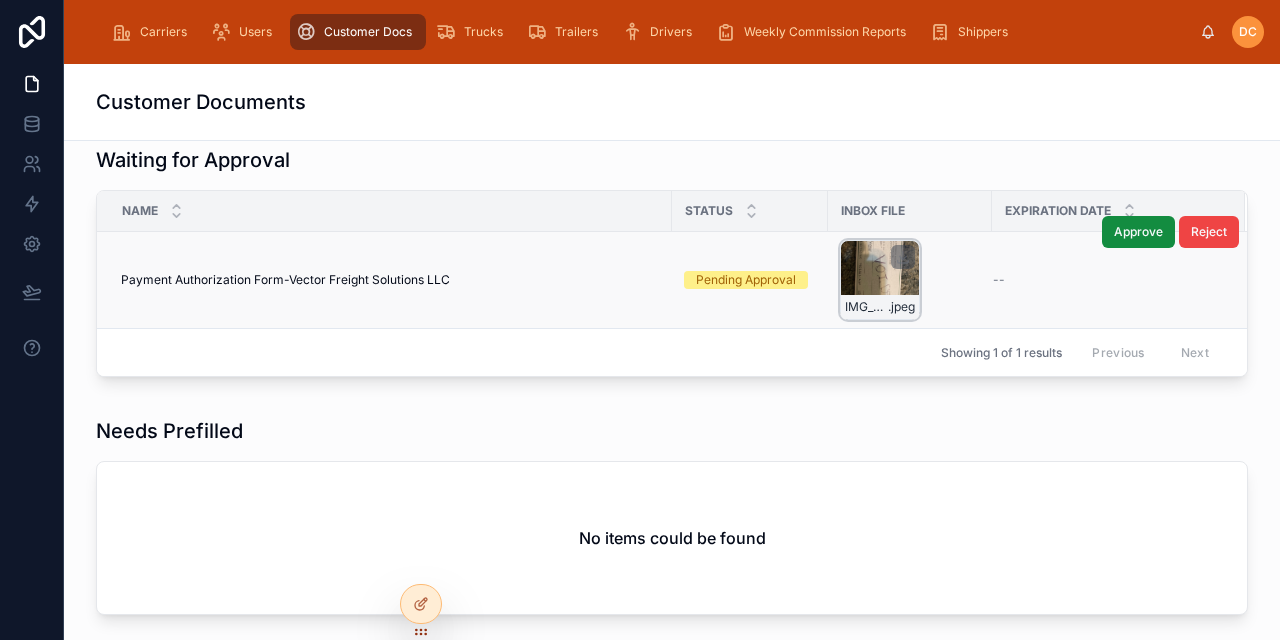 click on "IMG_2400 .jpeg" at bounding box center [880, 280] 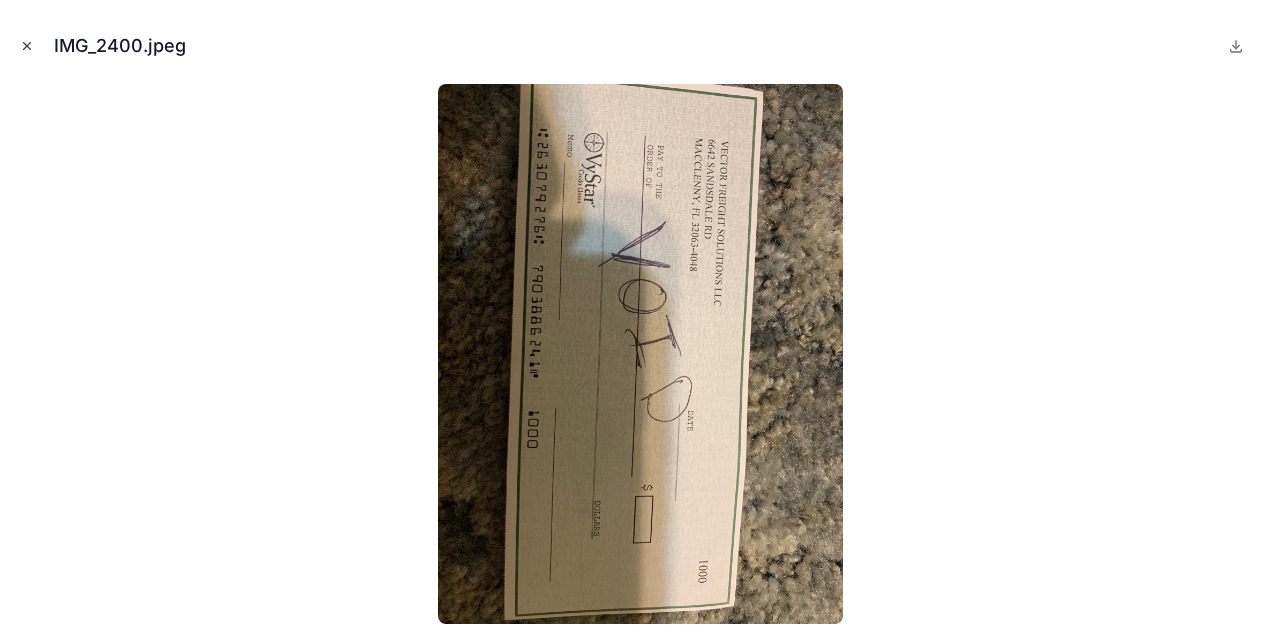 click at bounding box center [27, 46] 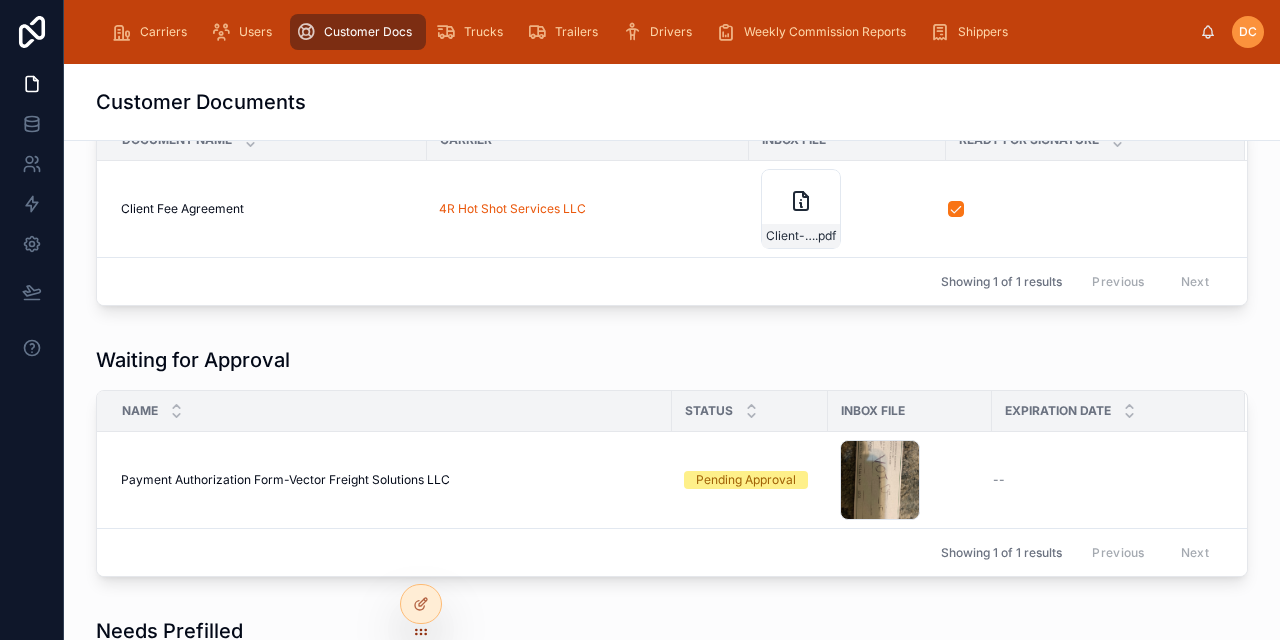 scroll, scrollTop: 200, scrollLeft: 0, axis: vertical 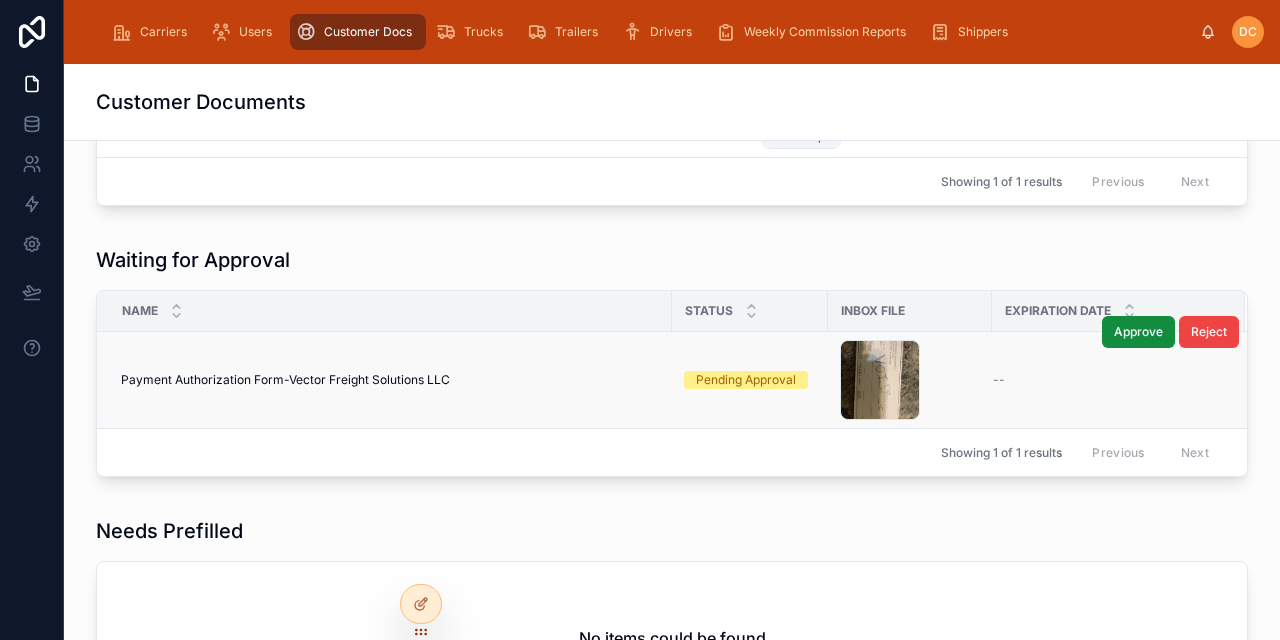 click on "Payment Authorization Form-Vector Freight Solutions LLC Payment Authorization Form-Vector Freight Solutions LLC" at bounding box center [384, 380] 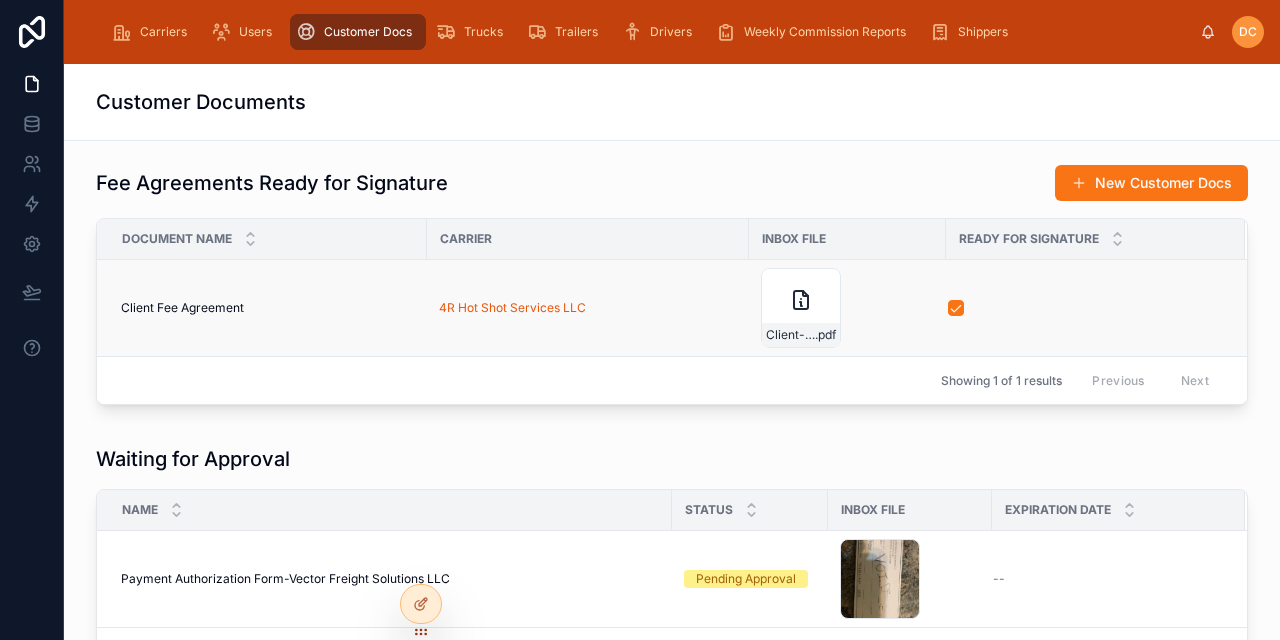 scroll, scrollTop: 0, scrollLeft: 0, axis: both 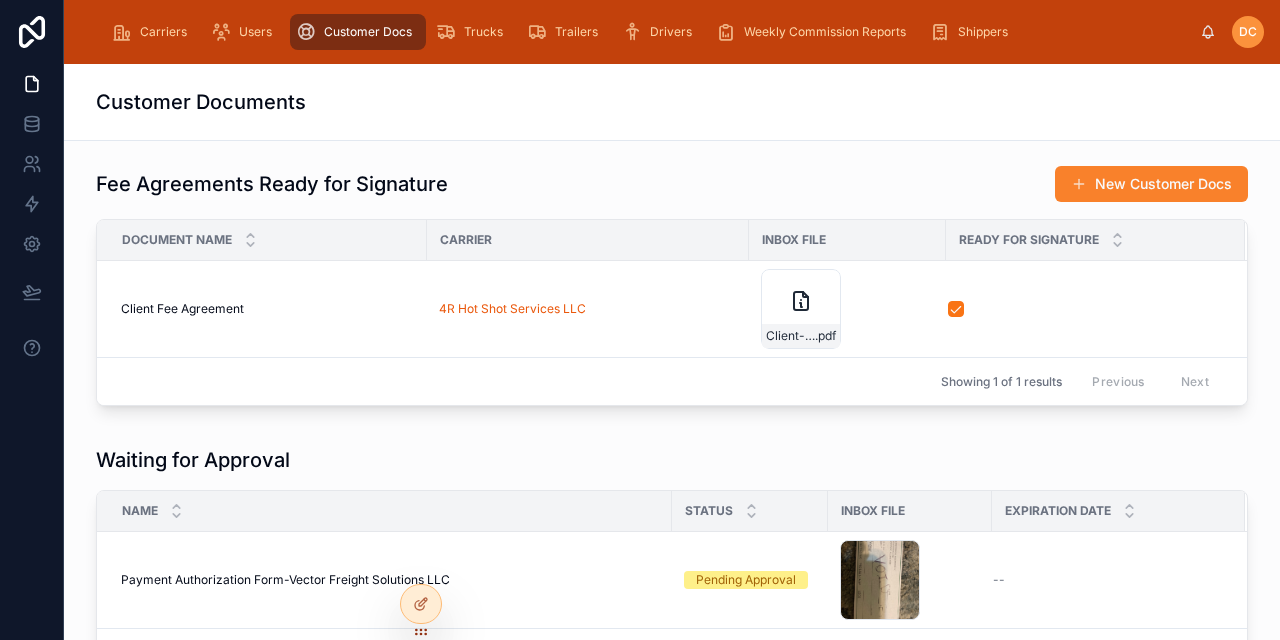 click on "New Customer Docs" at bounding box center (1151, 184) 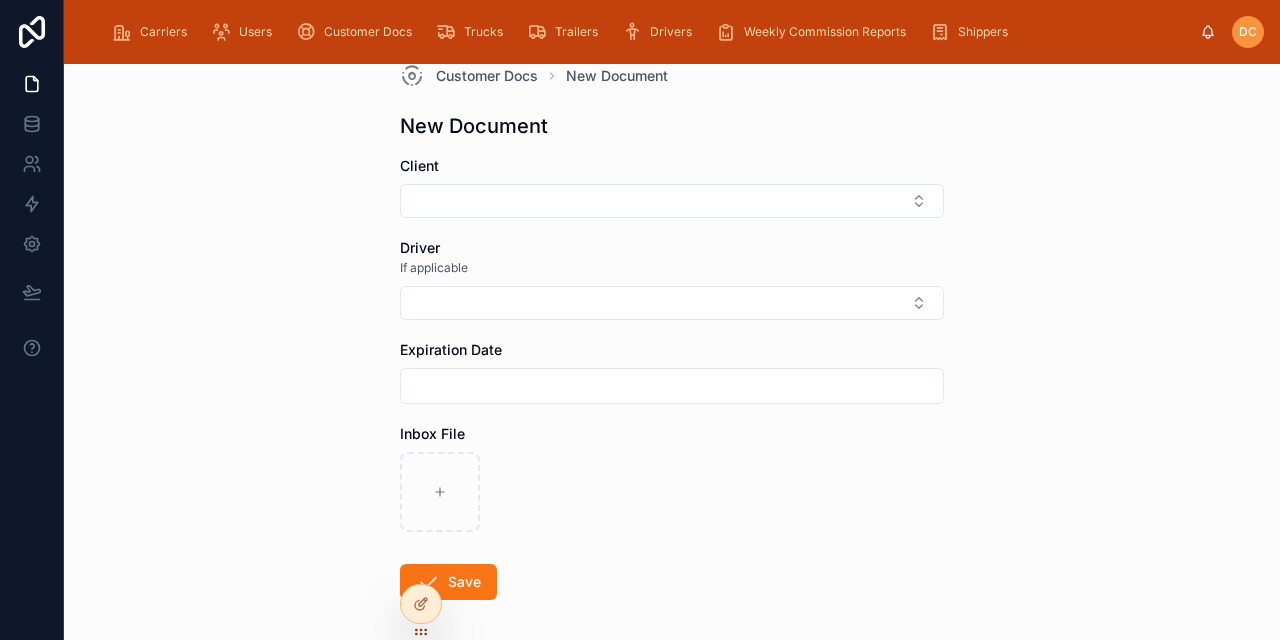 scroll, scrollTop: 0, scrollLeft: 0, axis: both 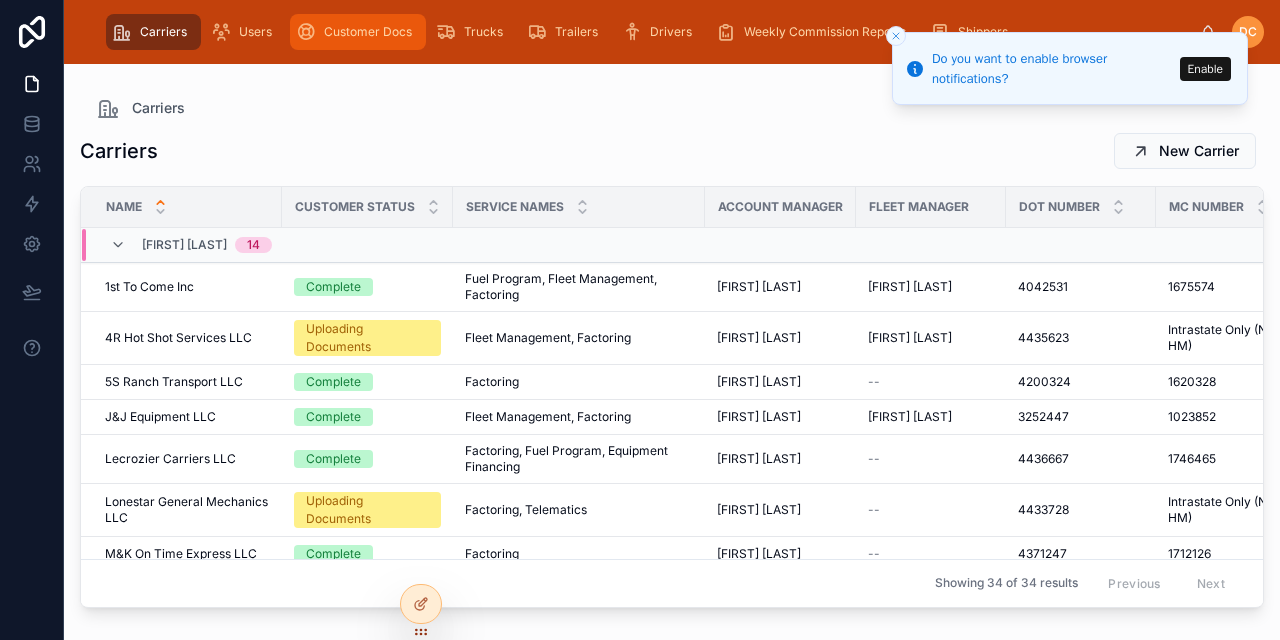 click on "Customer Docs" at bounding box center [358, 32] 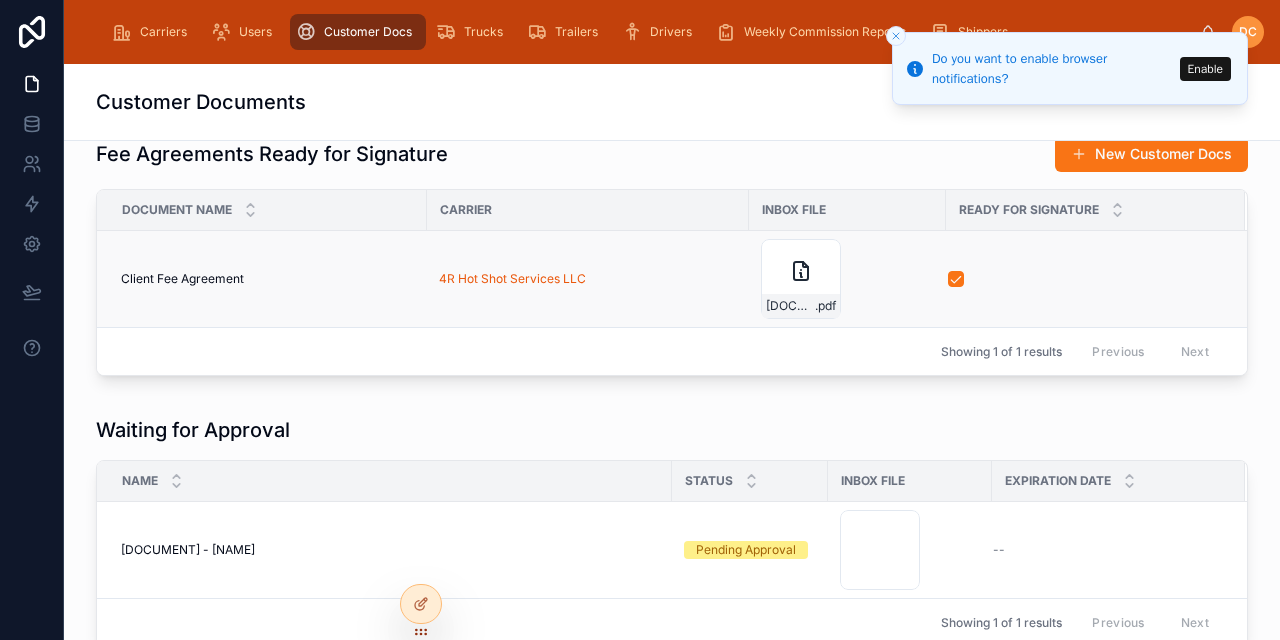 scroll, scrollTop: 0, scrollLeft: 0, axis: both 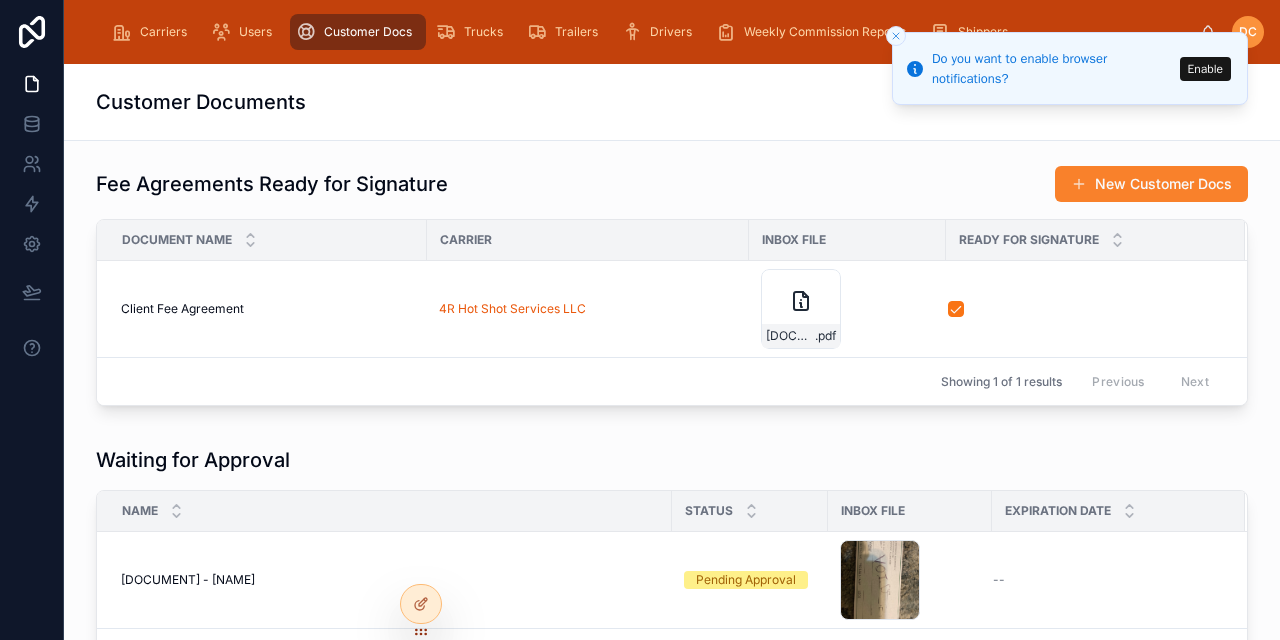 click on "New Customer Docs" at bounding box center (1151, 184) 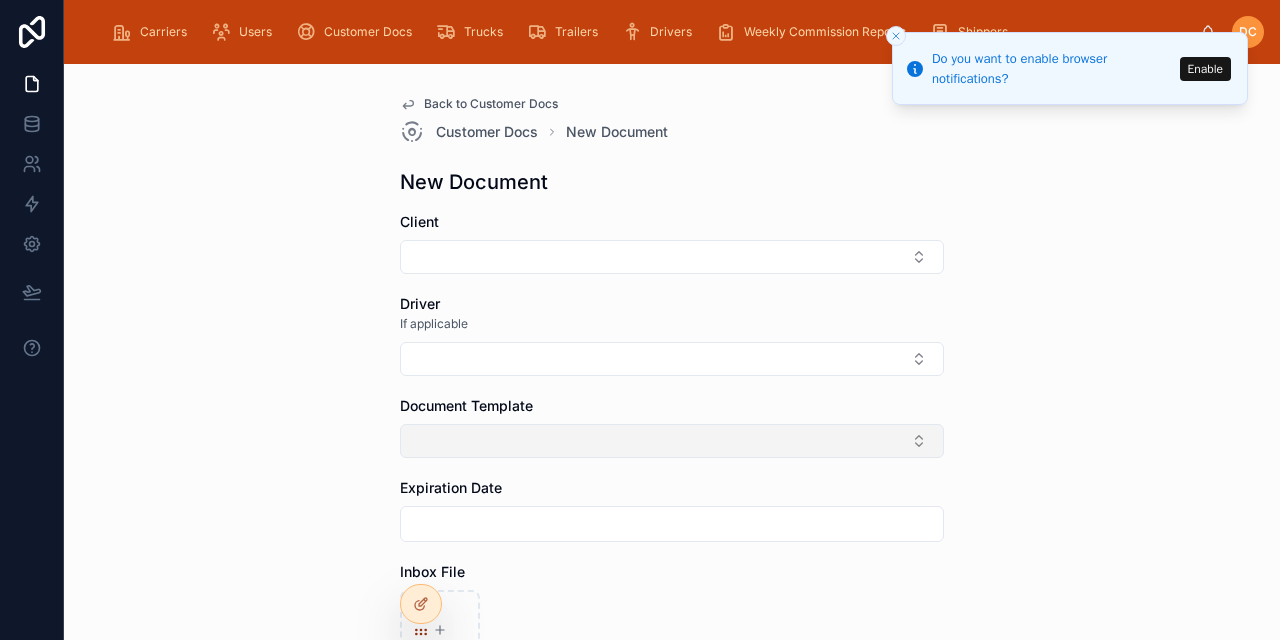 click at bounding box center (672, 441) 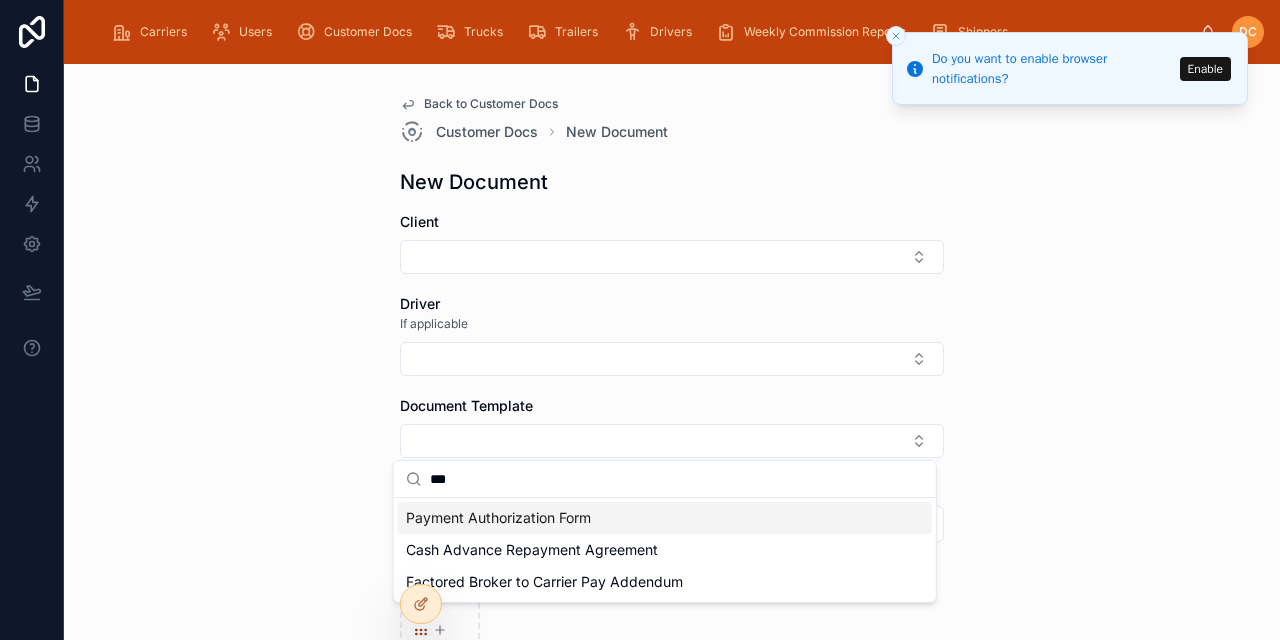 type on "***" 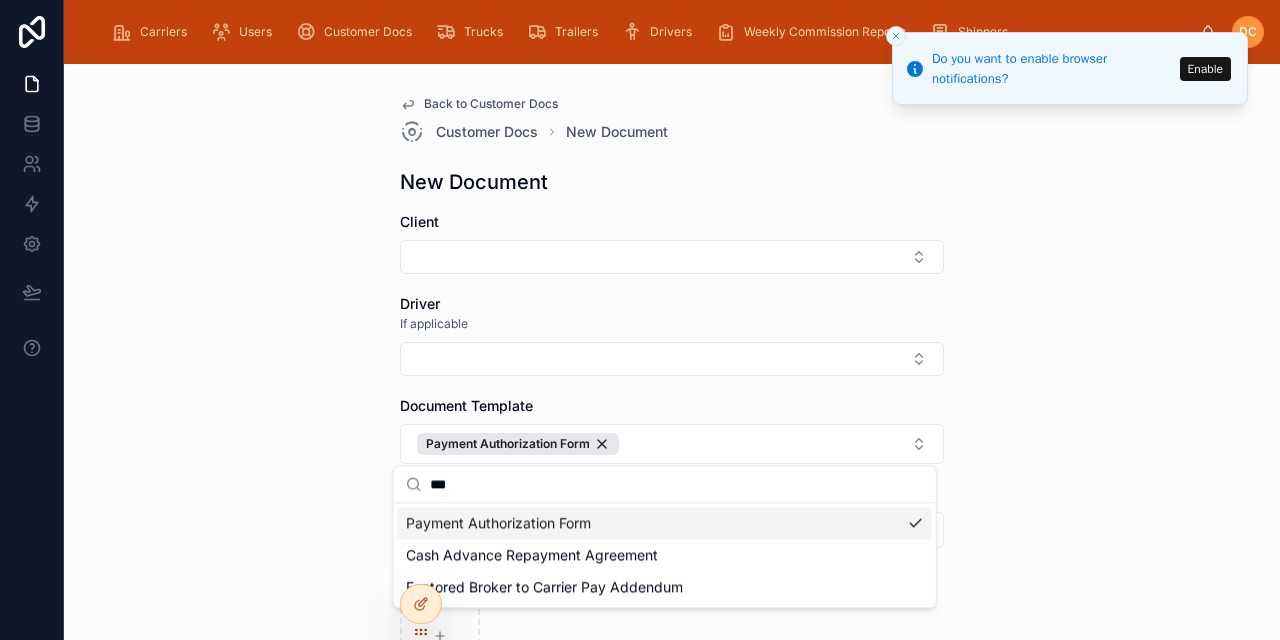 click on "Back to Customer Docs Customer Docs New Document New Document Client Driver If applicable Document Template Payment Authorization Form Expiration Date Inbox File Save" at bounding box center (672, 352) 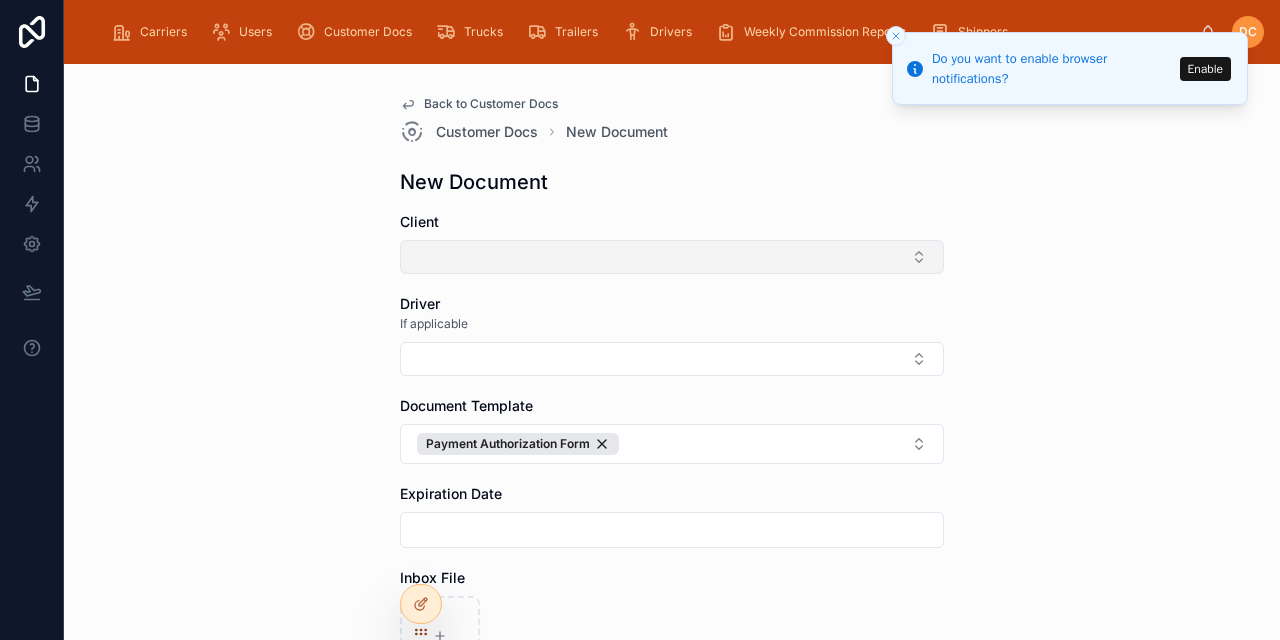 click at bounding box center (672, 257) 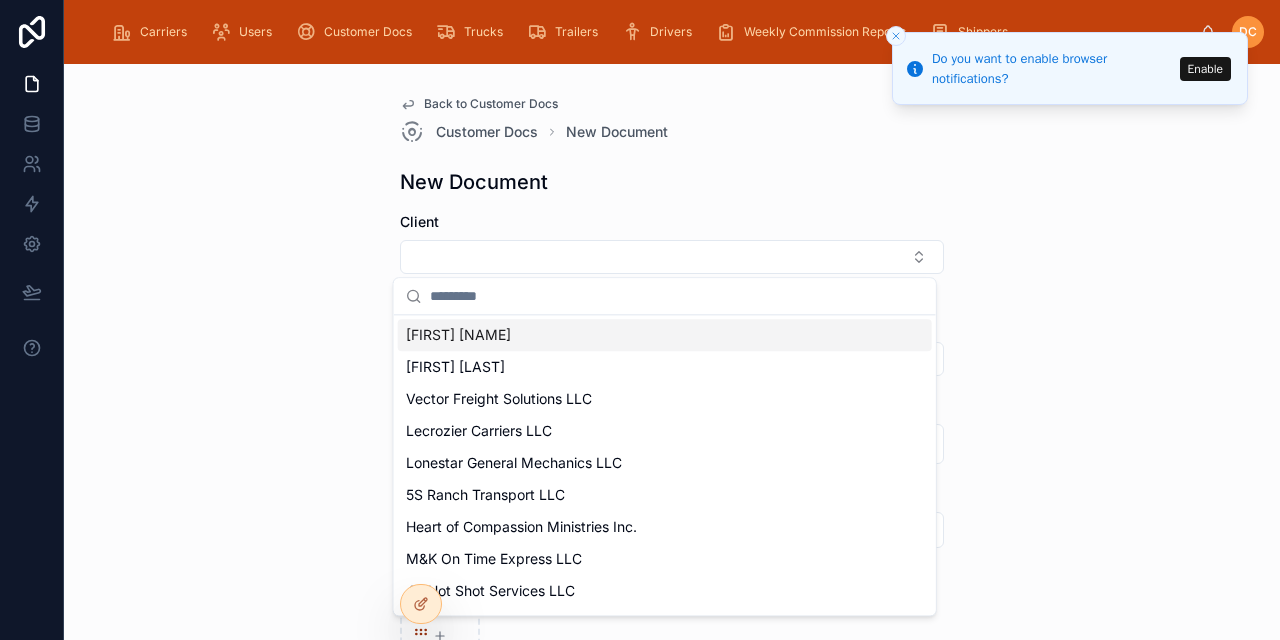 type on "*" 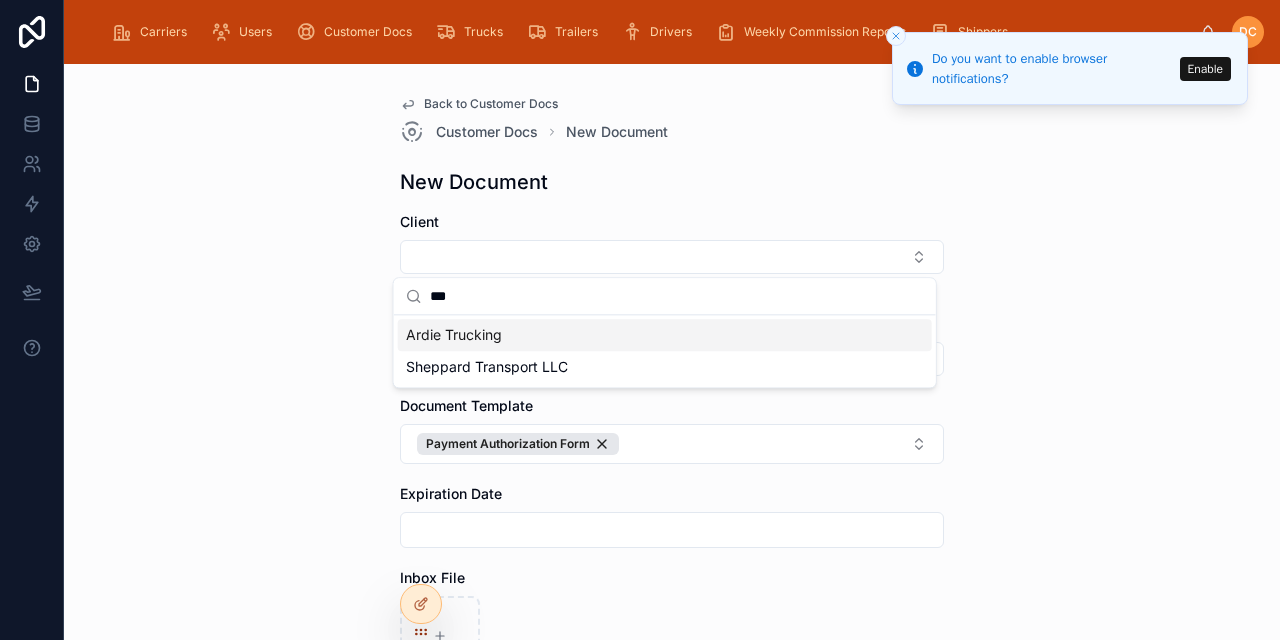 type on "***" 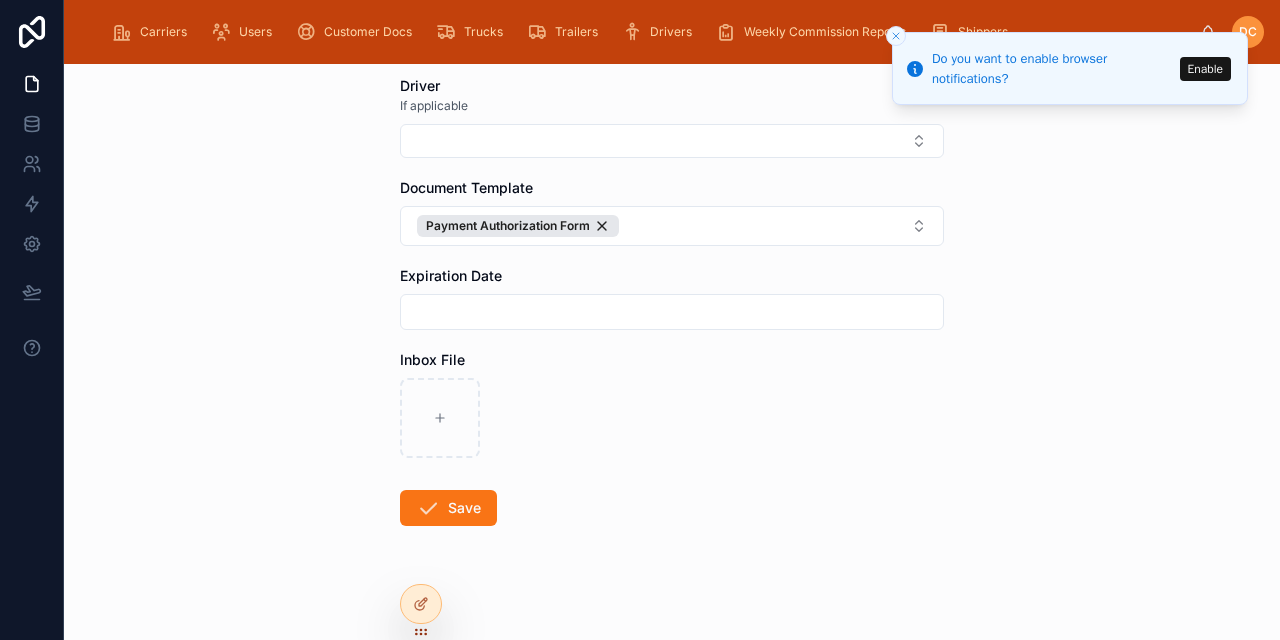 scroll, scrollTop: 233, scrollLeft: 0, axis: vertical 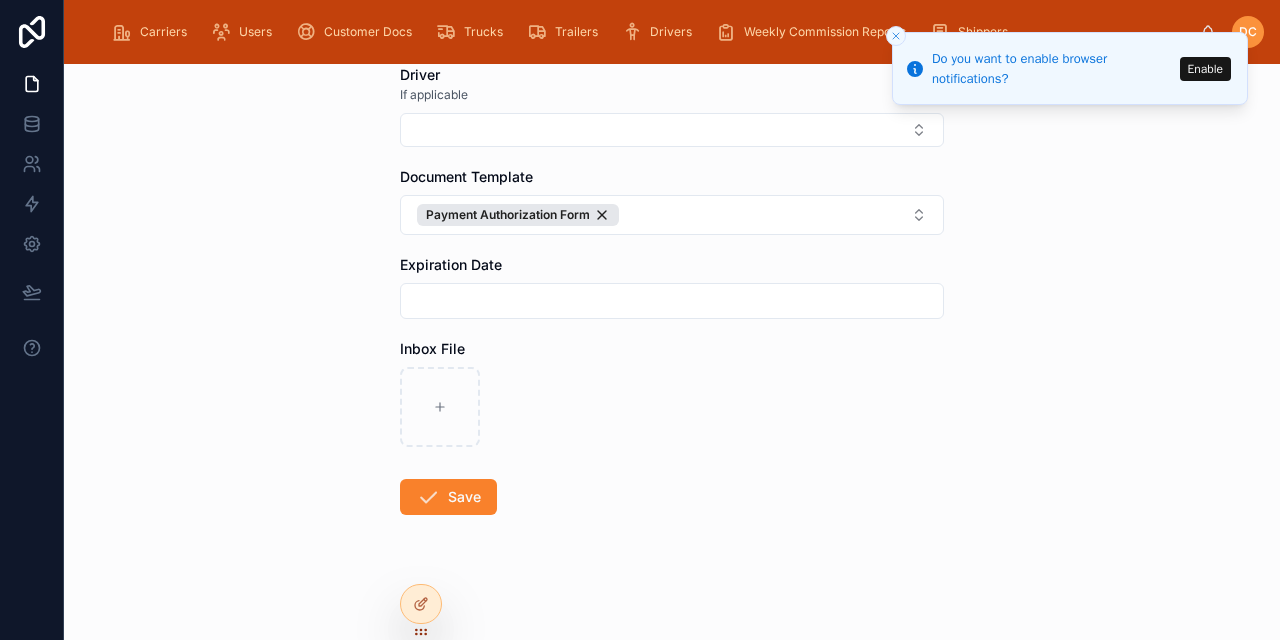 click on "Save" at bounding box center [448, 497] 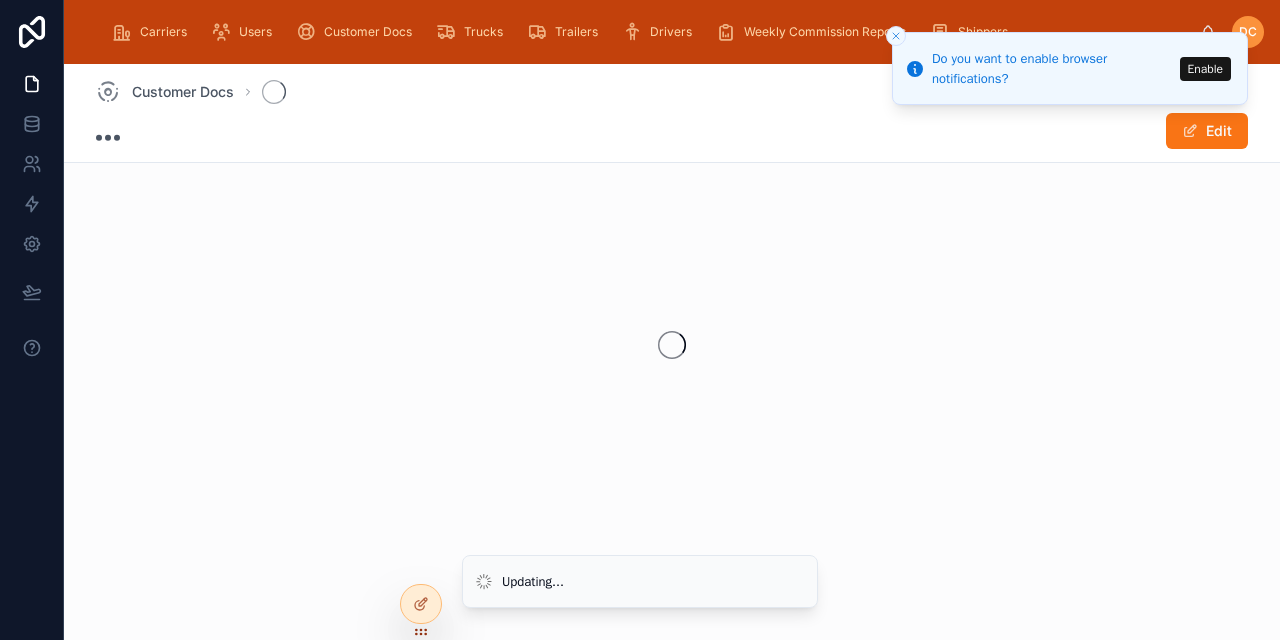scroll, scrollTop: 0, scrollLeft: 0, axis: both 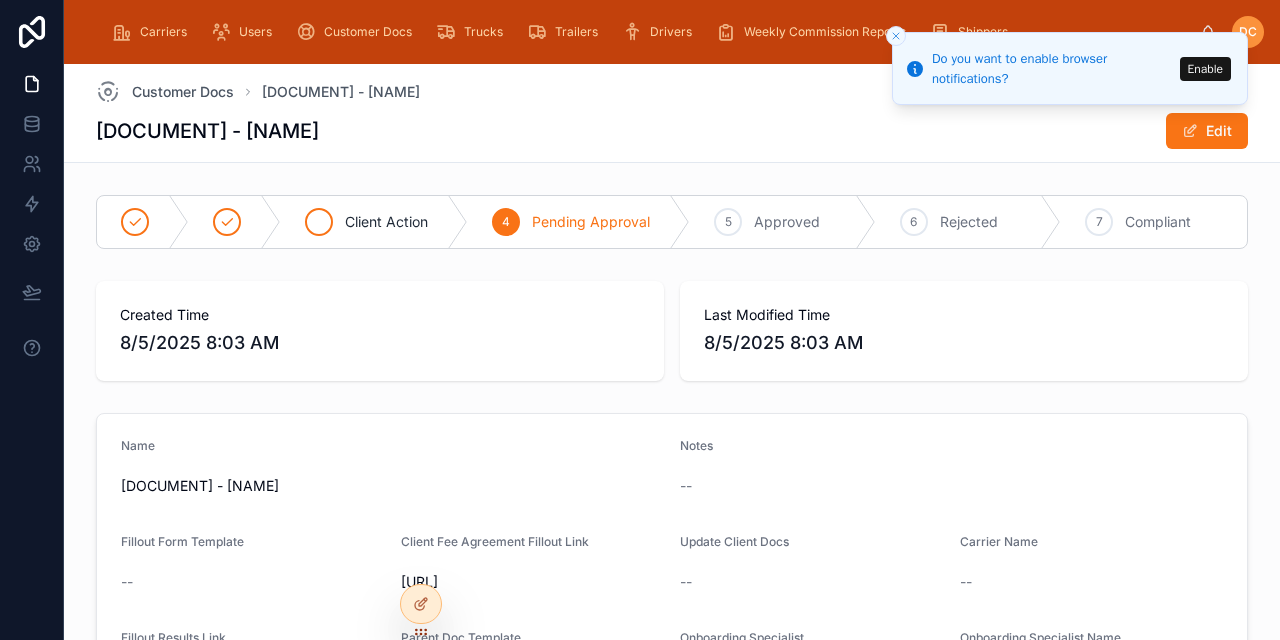 click on "Client Action" at bounding box center (386, 222) 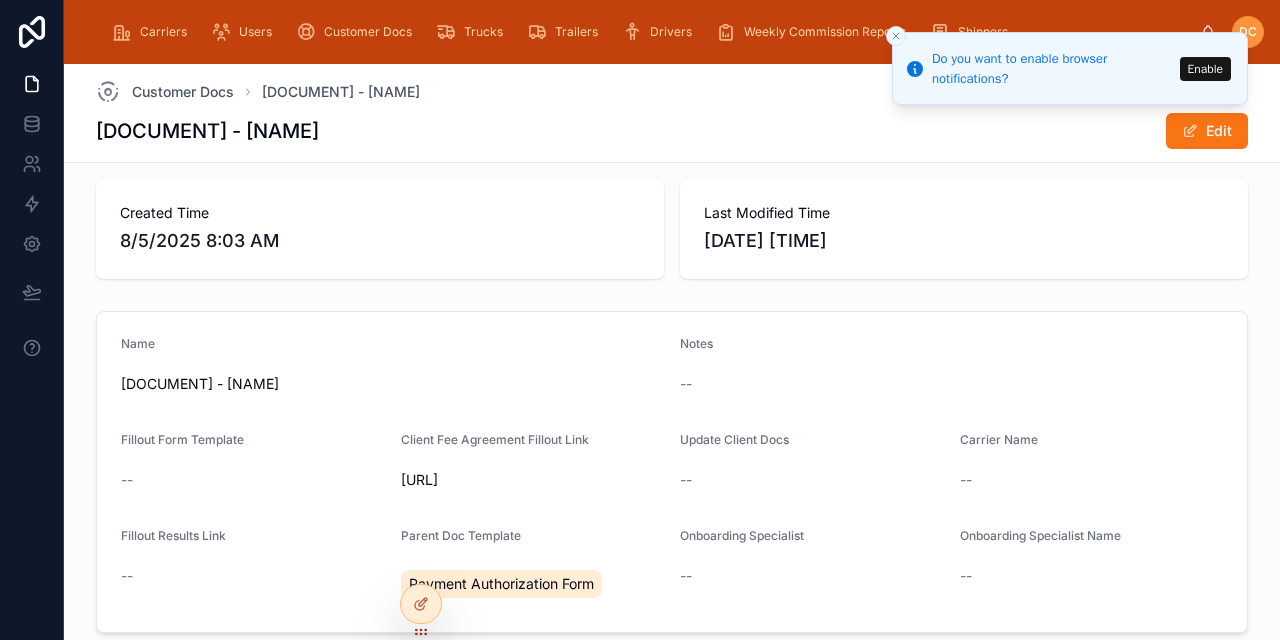 scroll, scrollTop: 100, scrollLeft: 0, axis: vertical 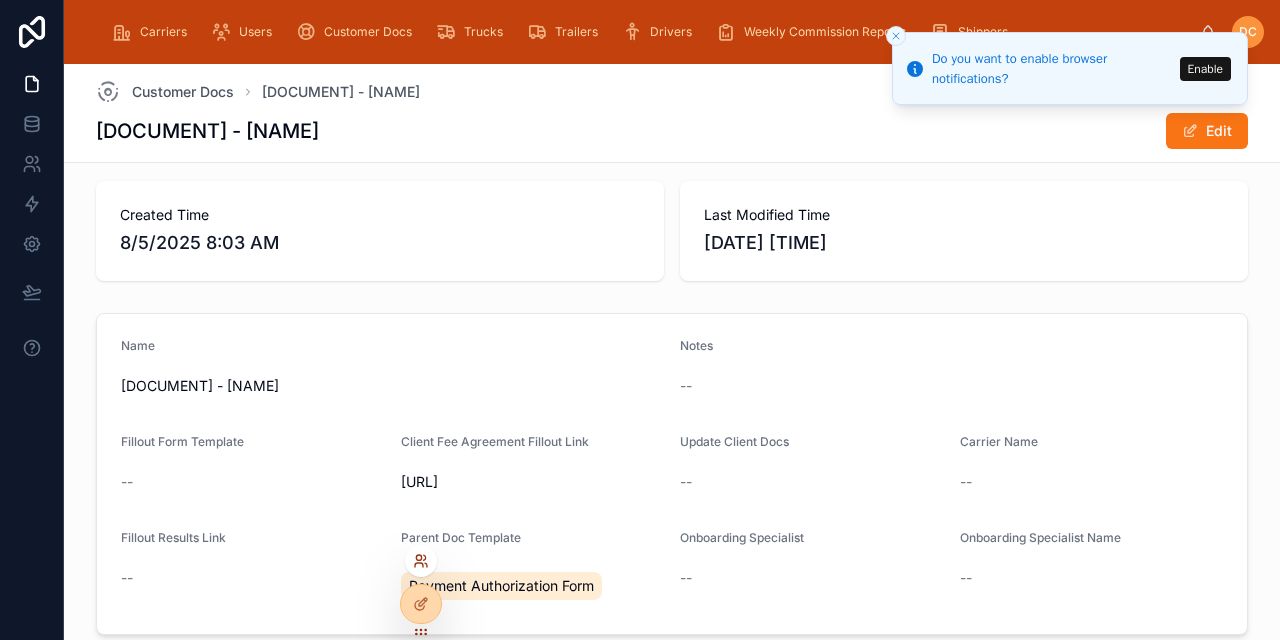 click 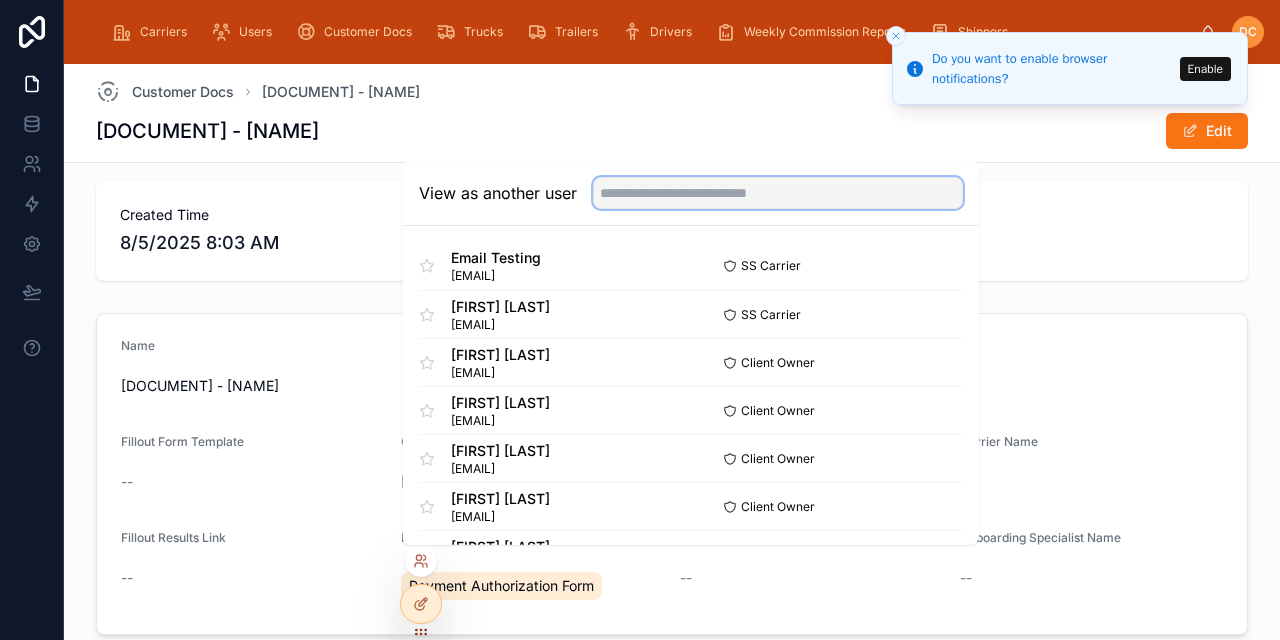 click at bounding box center (778, 193) 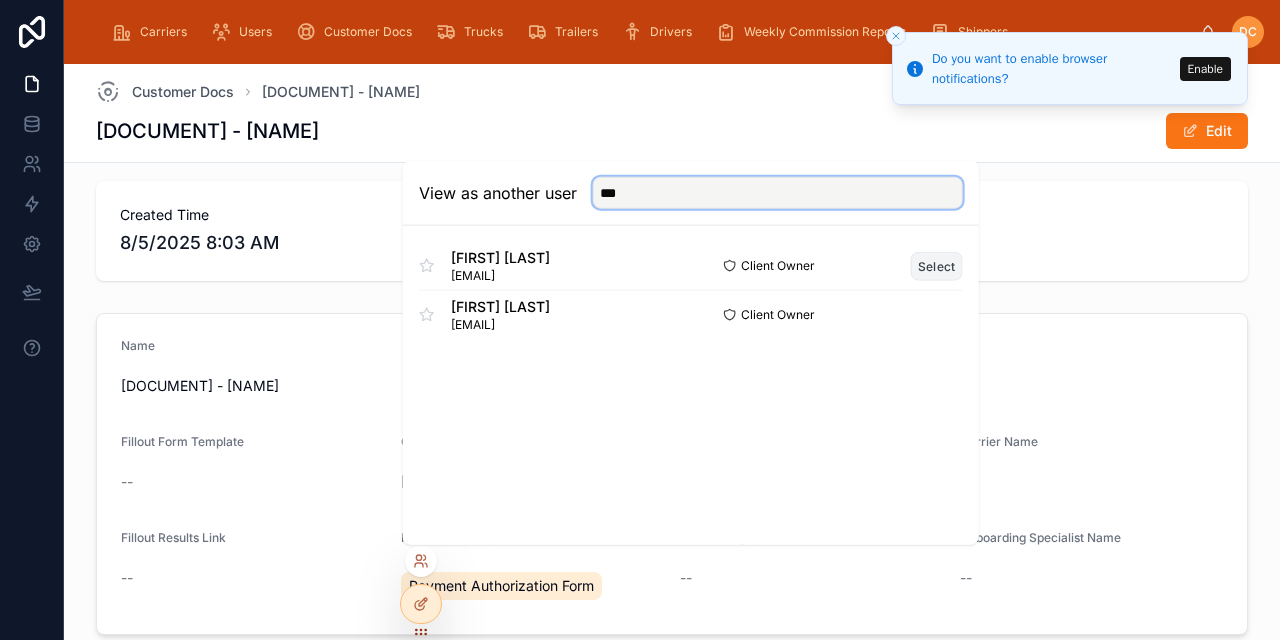 type on "***" 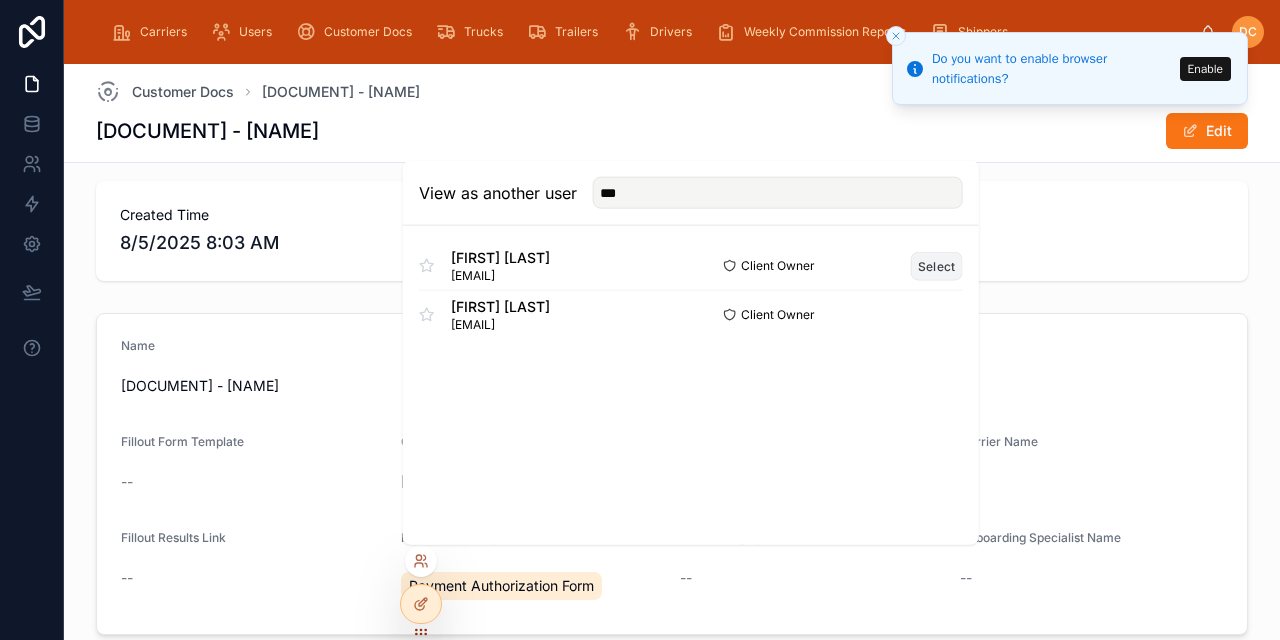 click on "Select" at bounding box center [937, 265] 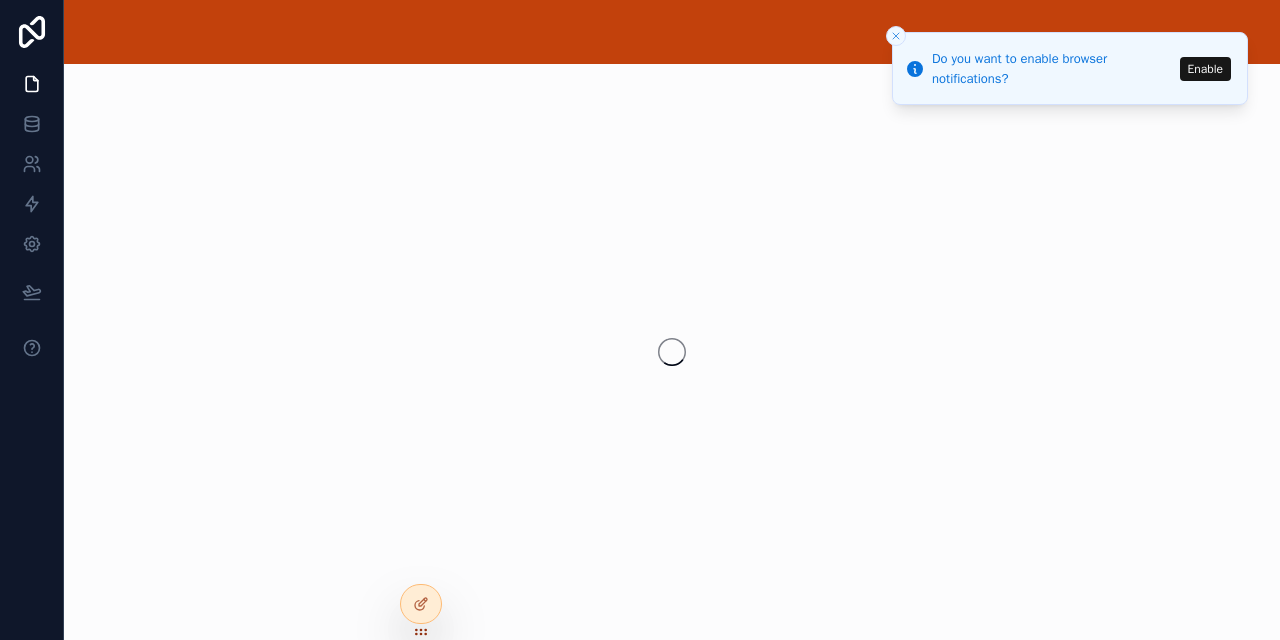 scroll, scrollTop: 0, scrollLeft: 0, axis: both 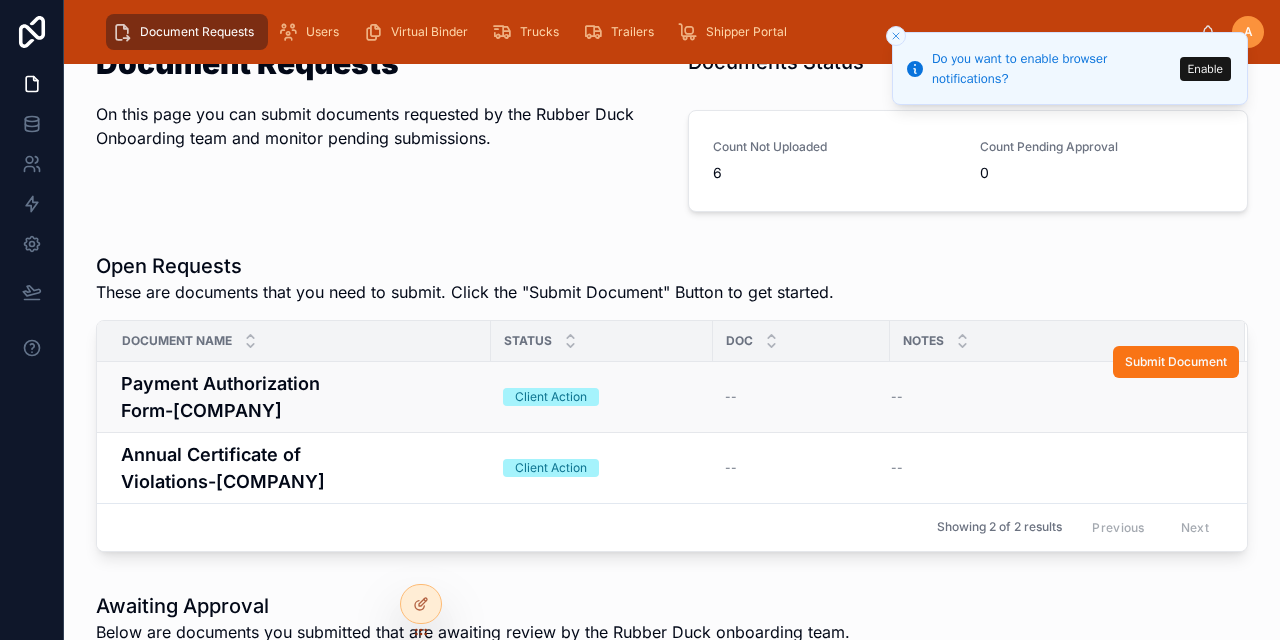 click on "[DOCUMENT] - [NAME]" at bounding box center (300, 397) 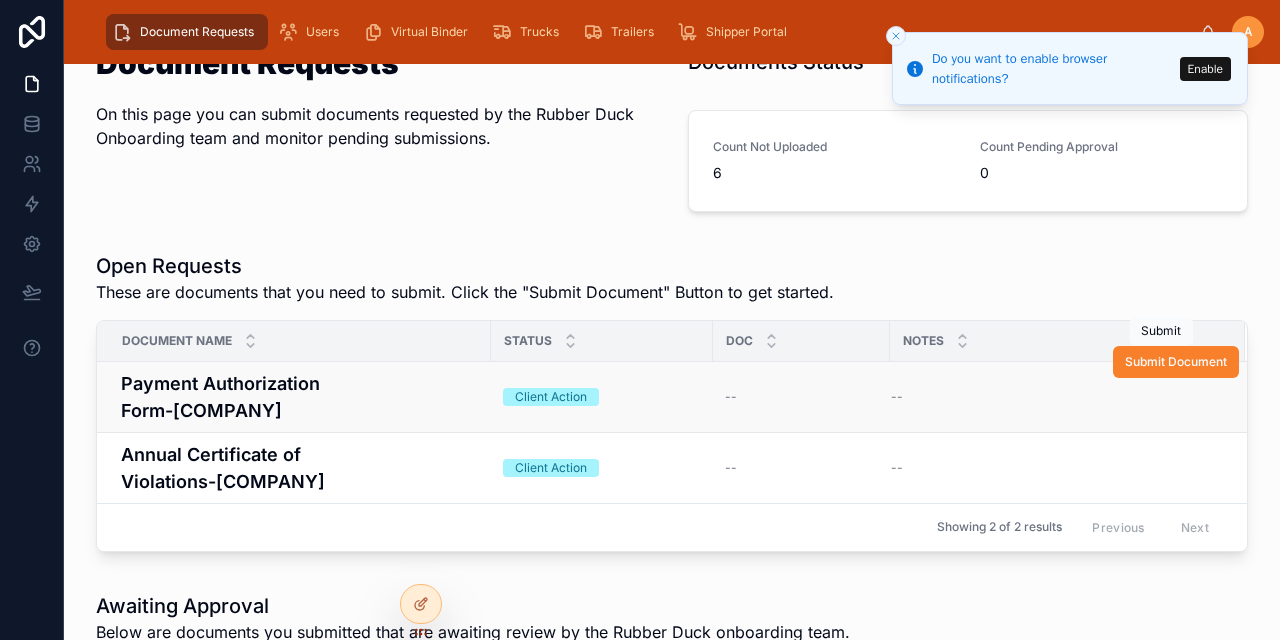 click on "Submit Document" at bounding box center [1176, 362] 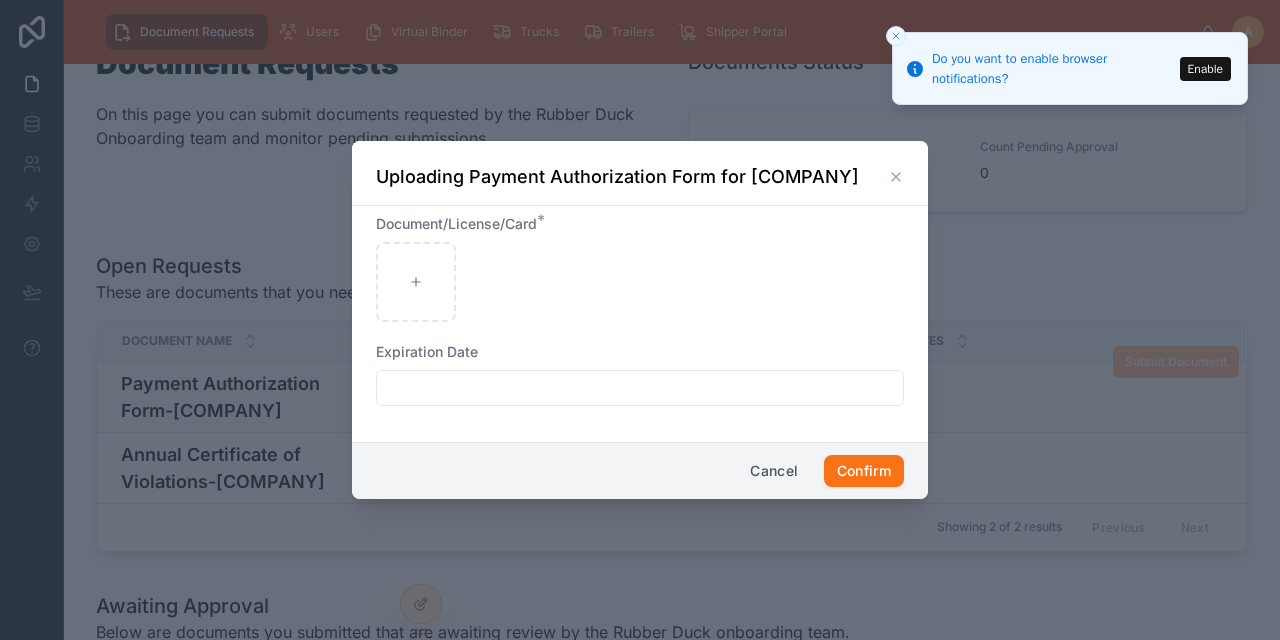 click 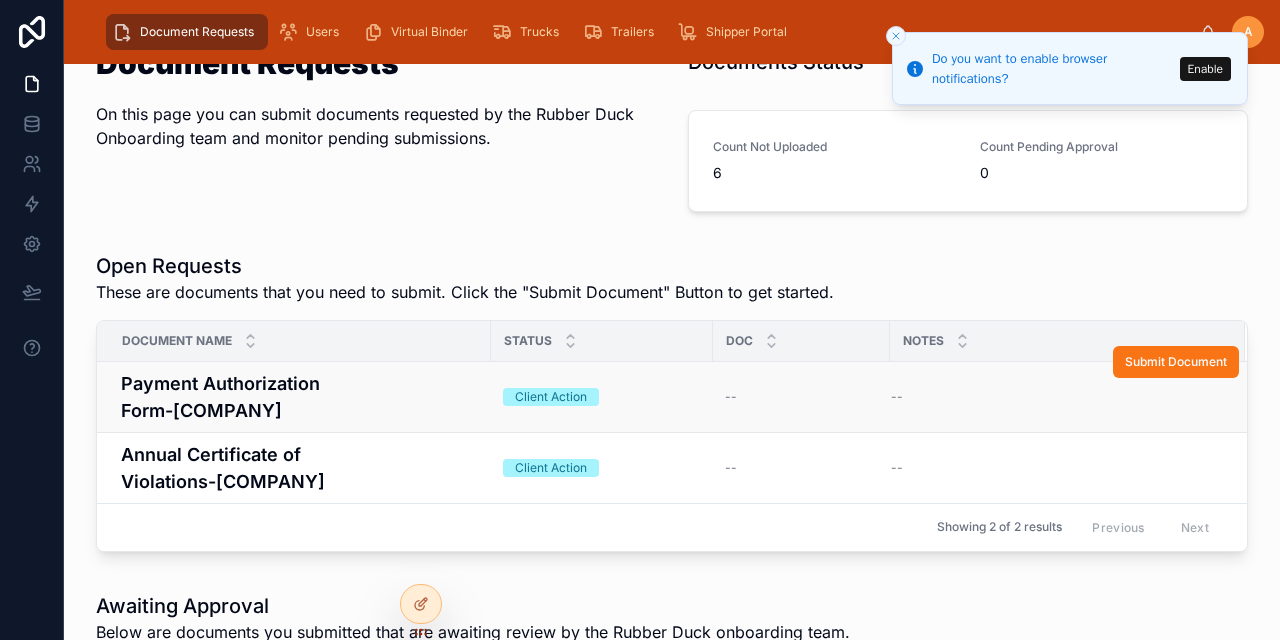 click on "--" at bounding box center [801, 397] 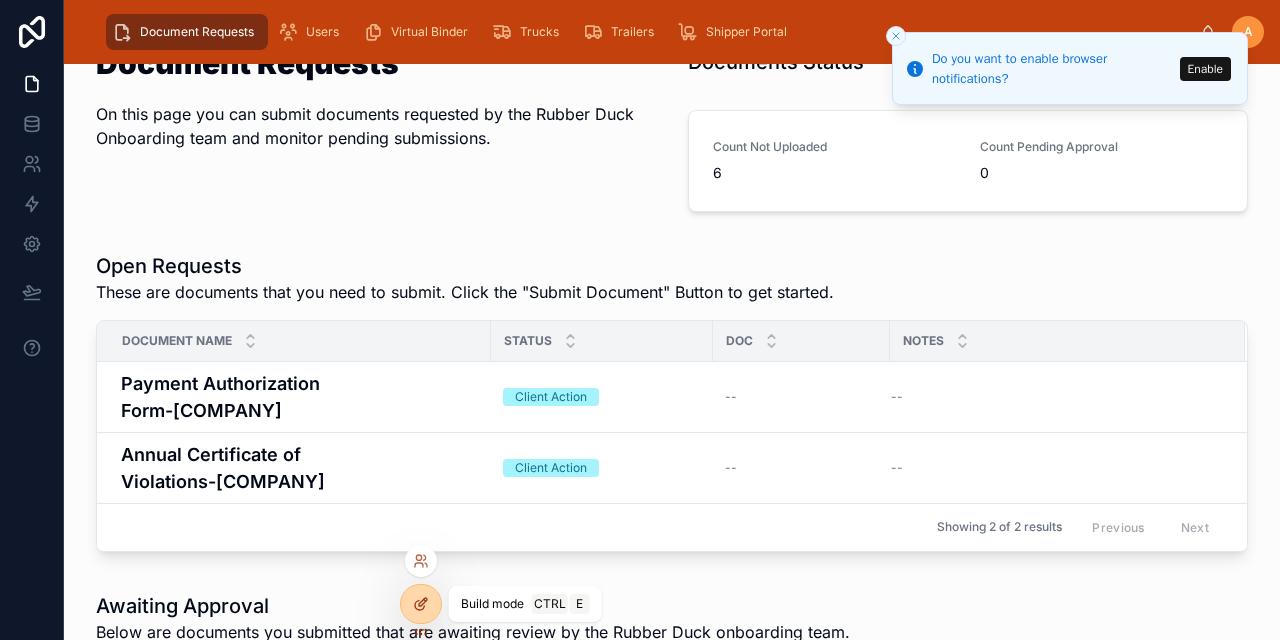 click 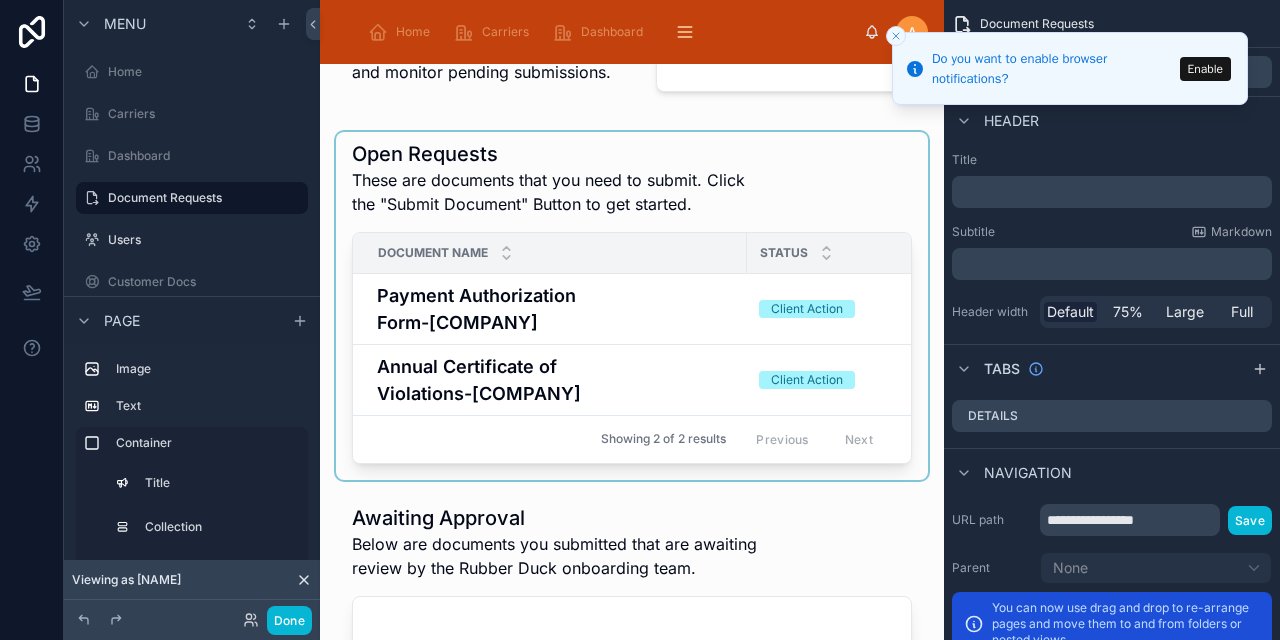 click at bounding box center [632, 306] 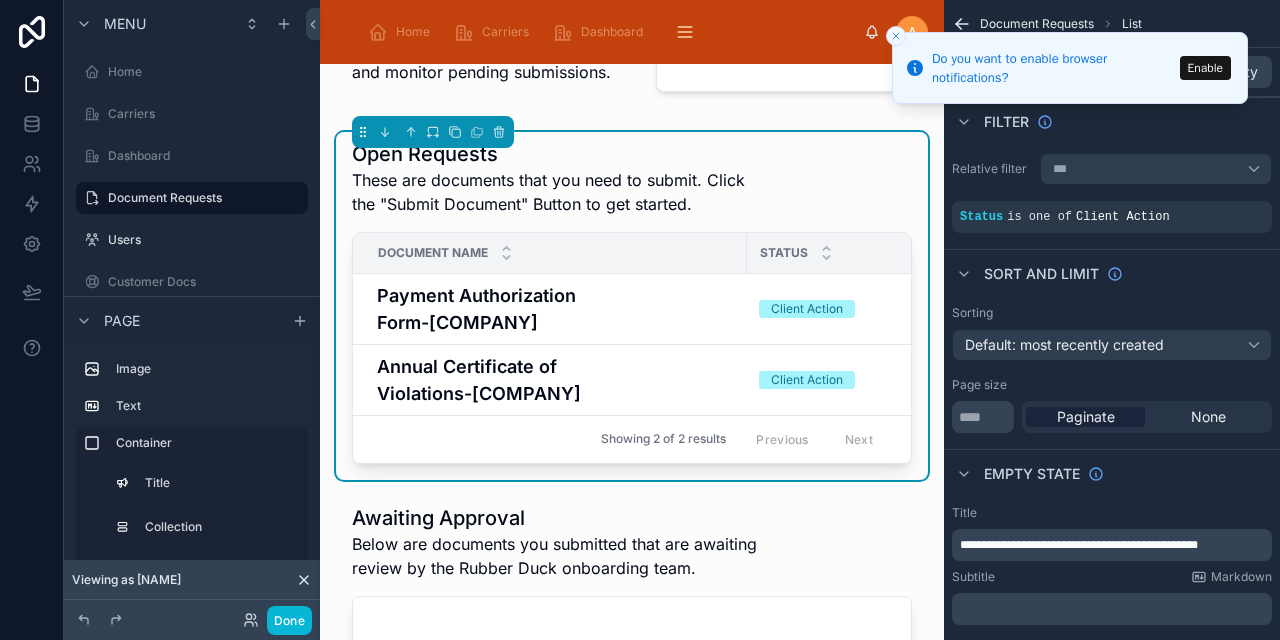 click at bounding box center (896, 36) 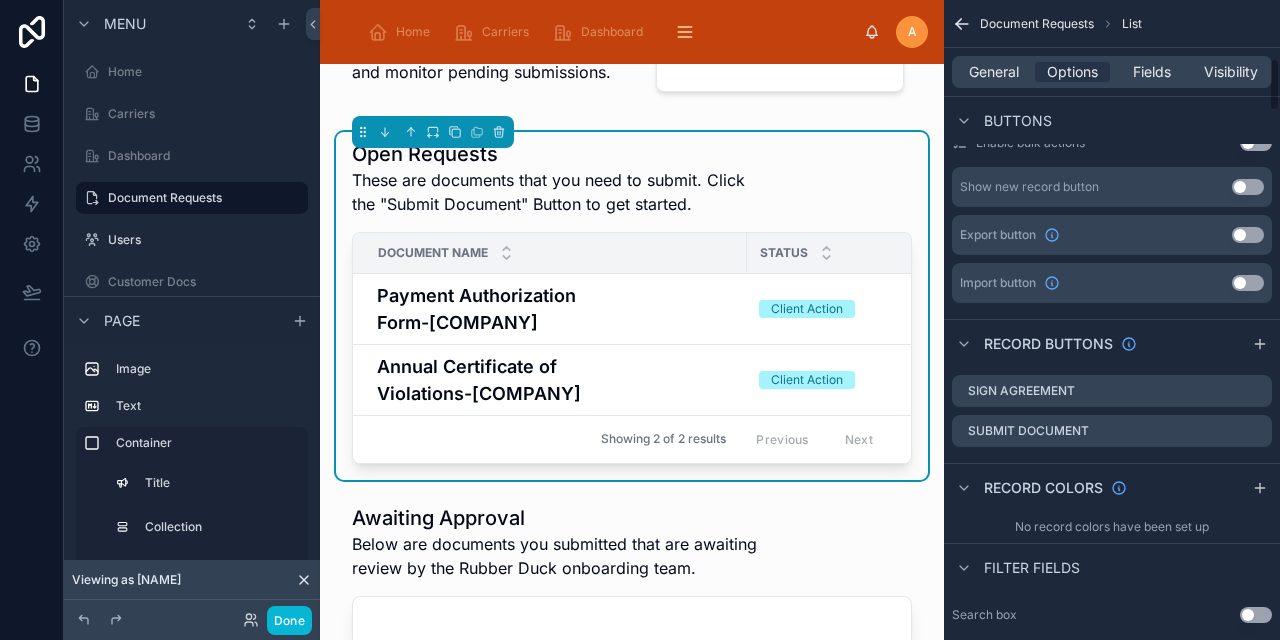 scroll, scrollTop: 700, scrollLeft: 0, axis: vertical 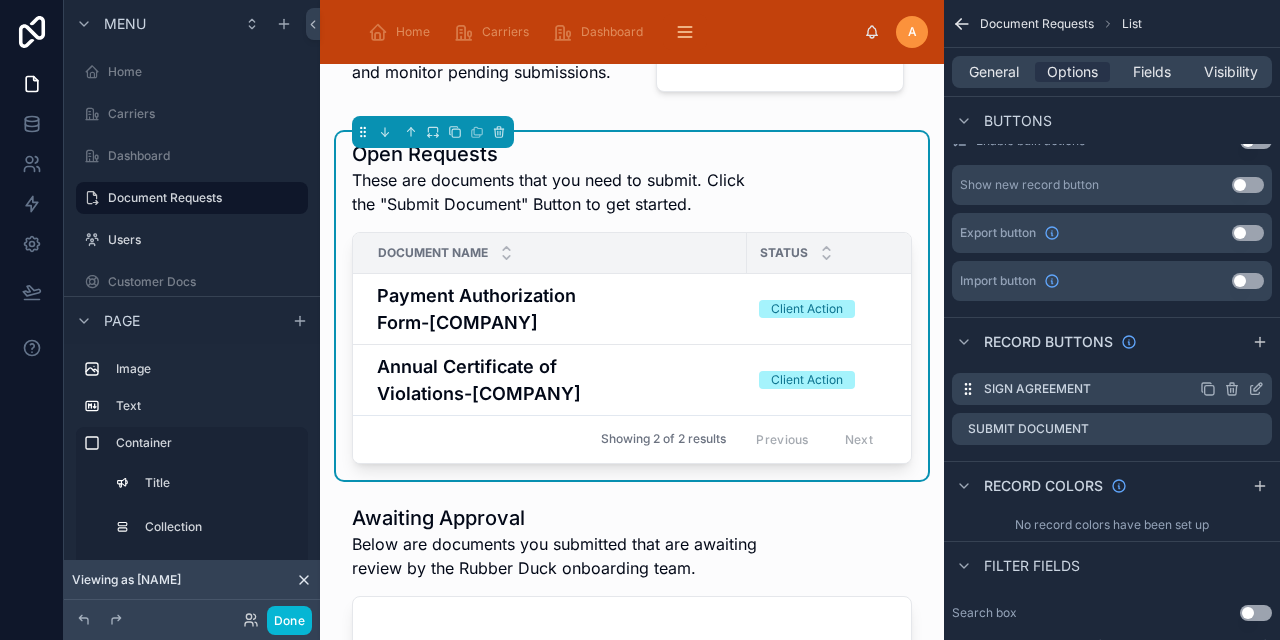 click 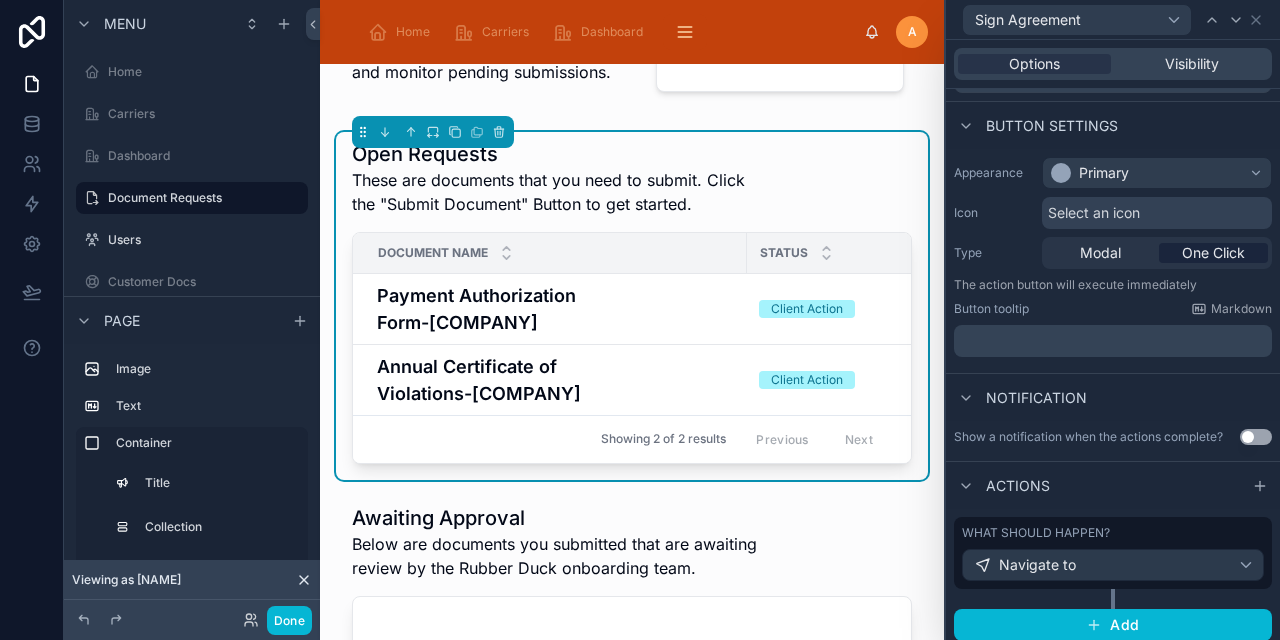 scroll, scrollTop: 123, scrollLeft: 0, axis: vertical 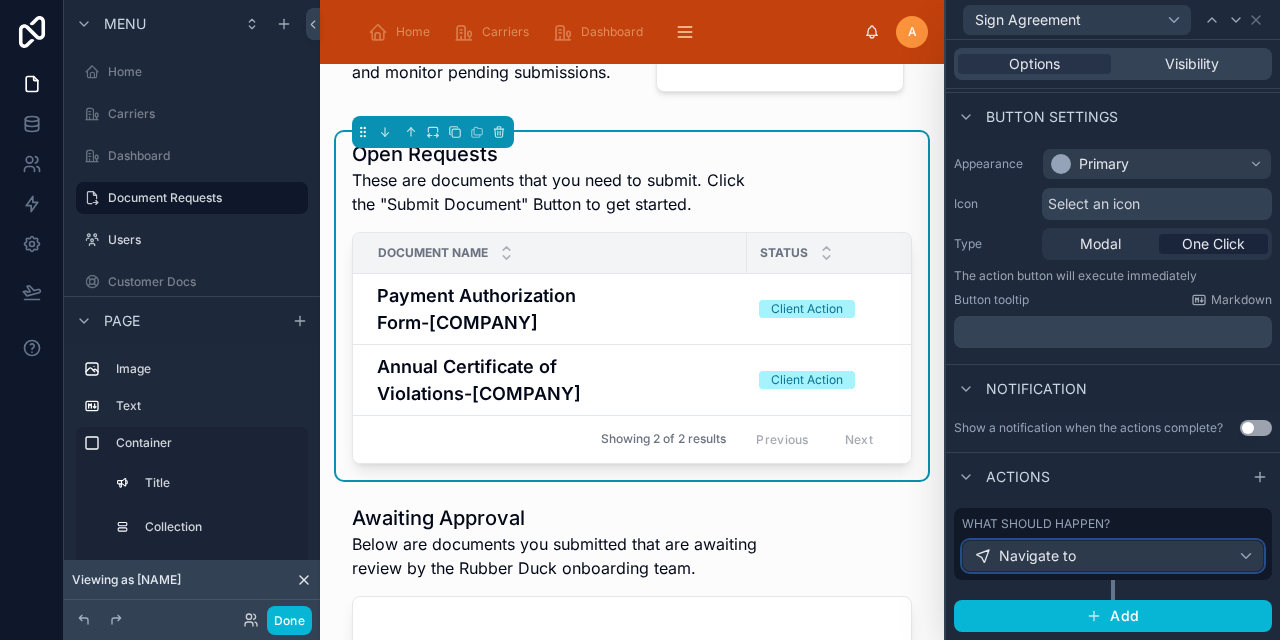 click on "Navigate to" at bounding box center (1113, 556) 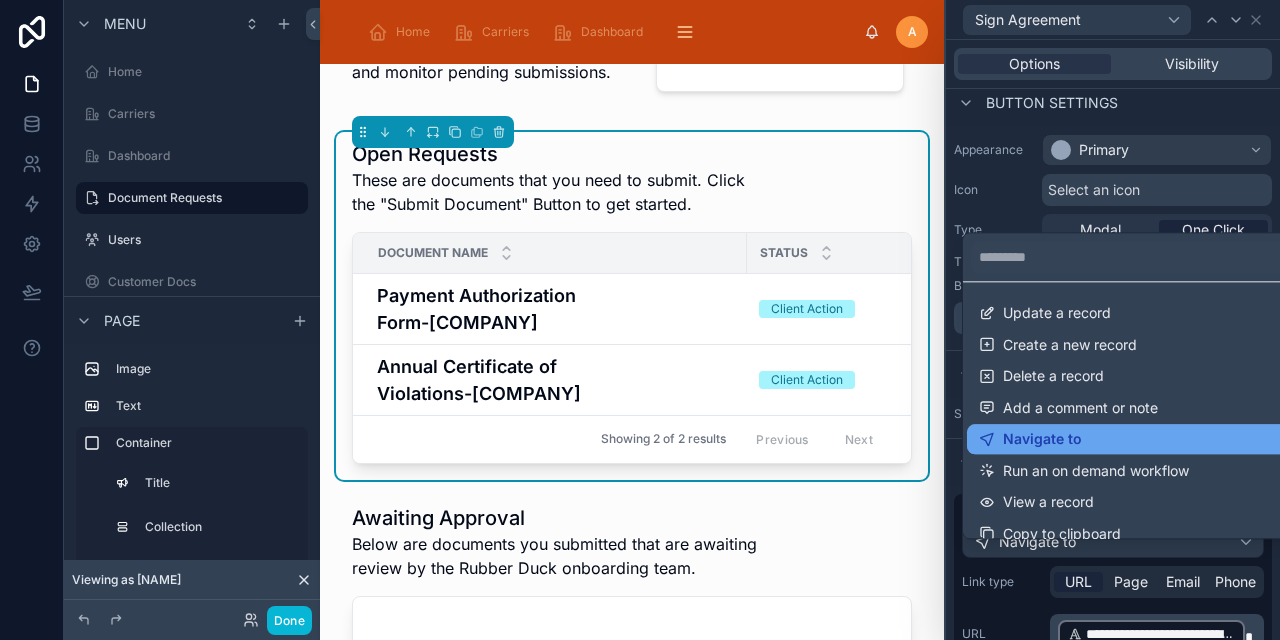 click on "Navigate to" at bounding box center [1042, 439] 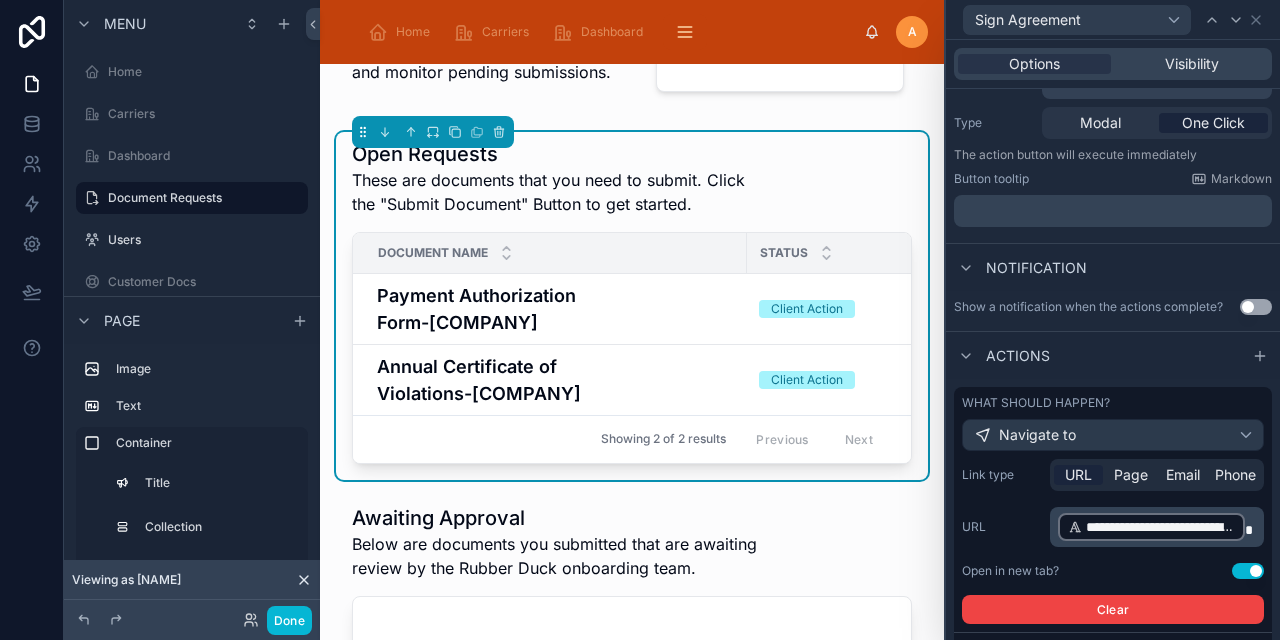 scroll, scrollTop: 323, scrollLeft: 0, axis: vertical 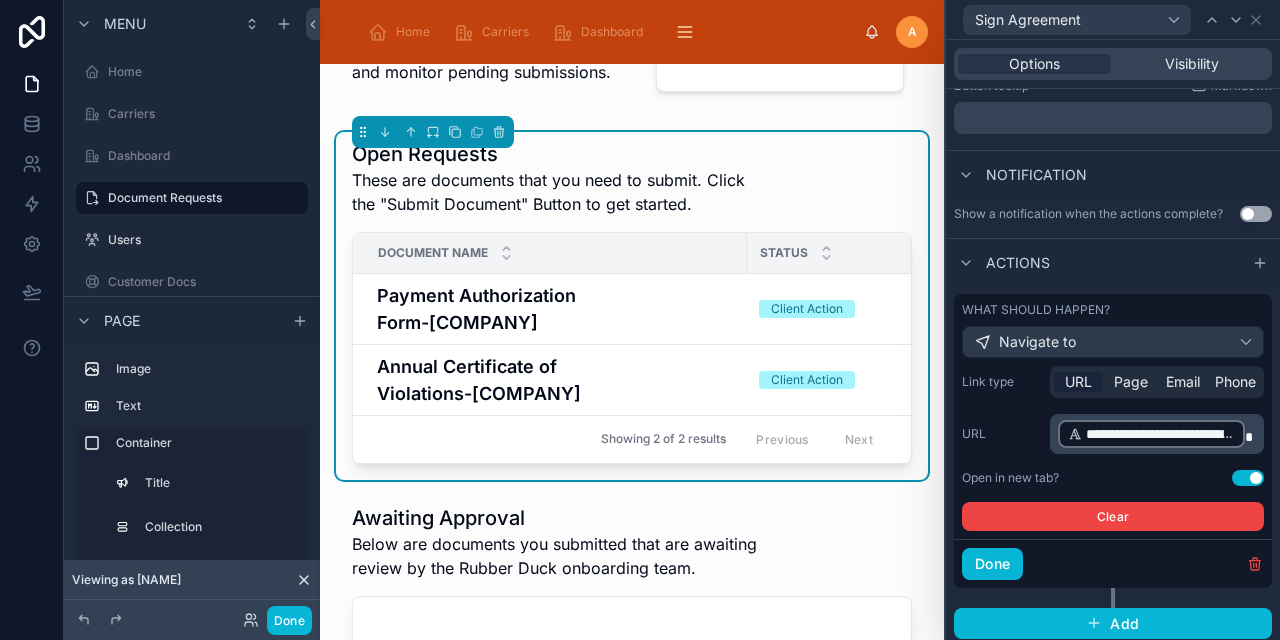 click on "**********" at bounding box center [1160, 434] 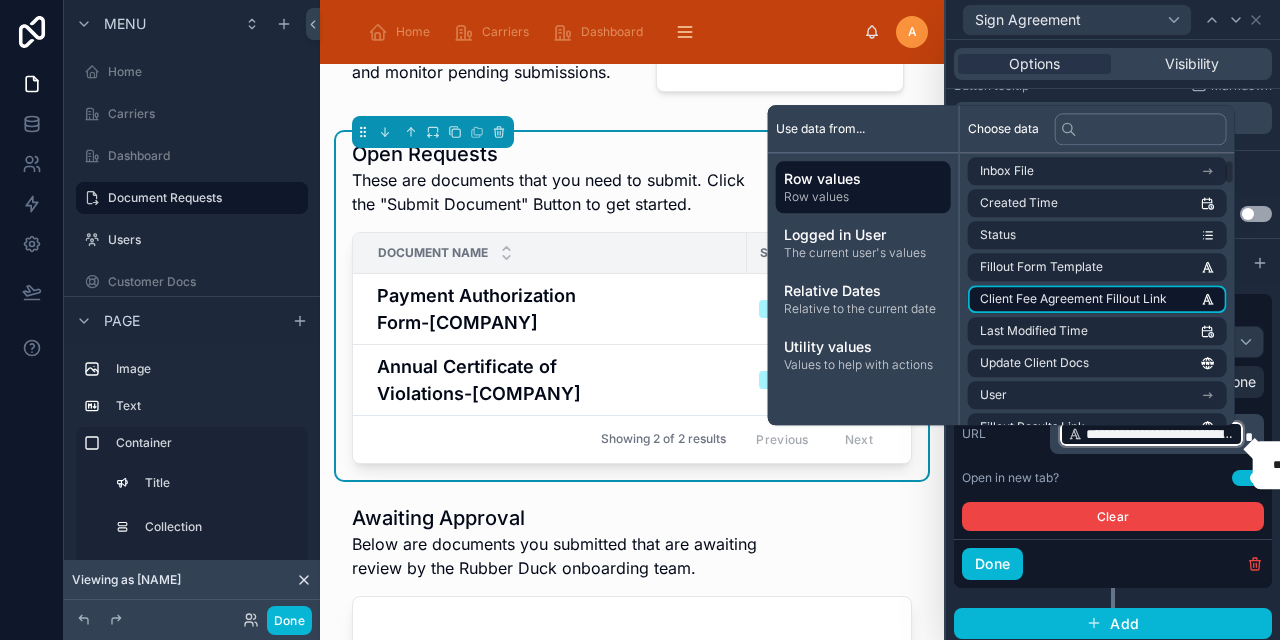 scroll, scrollTop: 200, scrollLeft: 0, axis: vertical 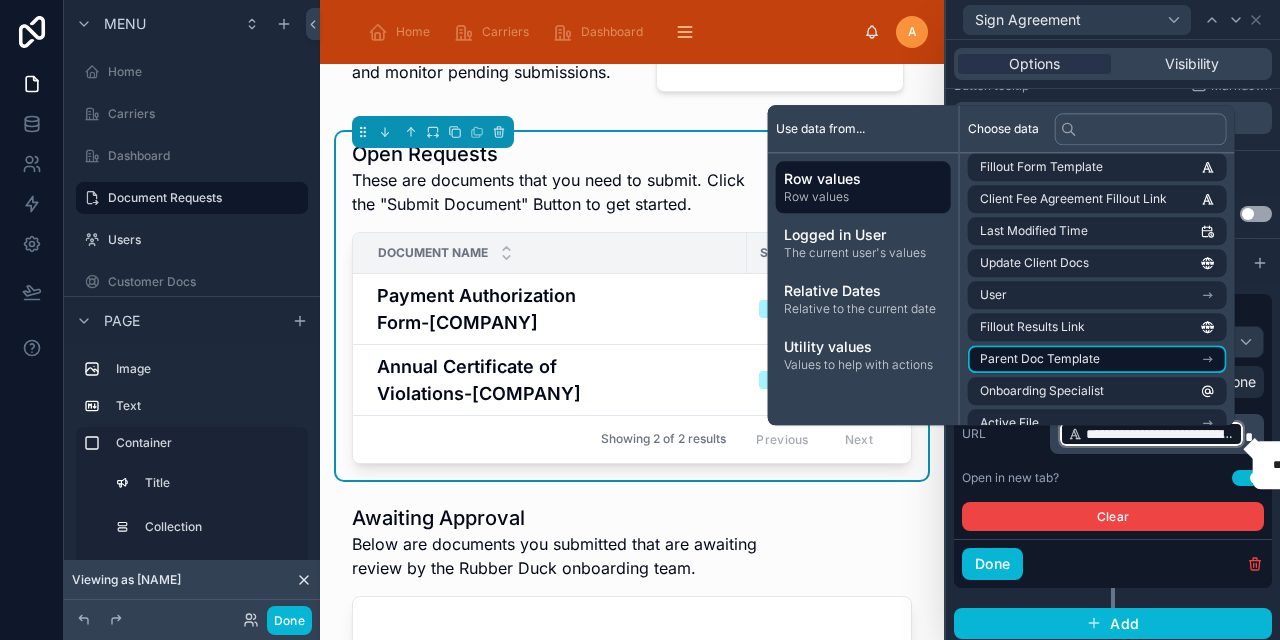 click on "Parent Doc Template" at bounding box center [1097, 359] 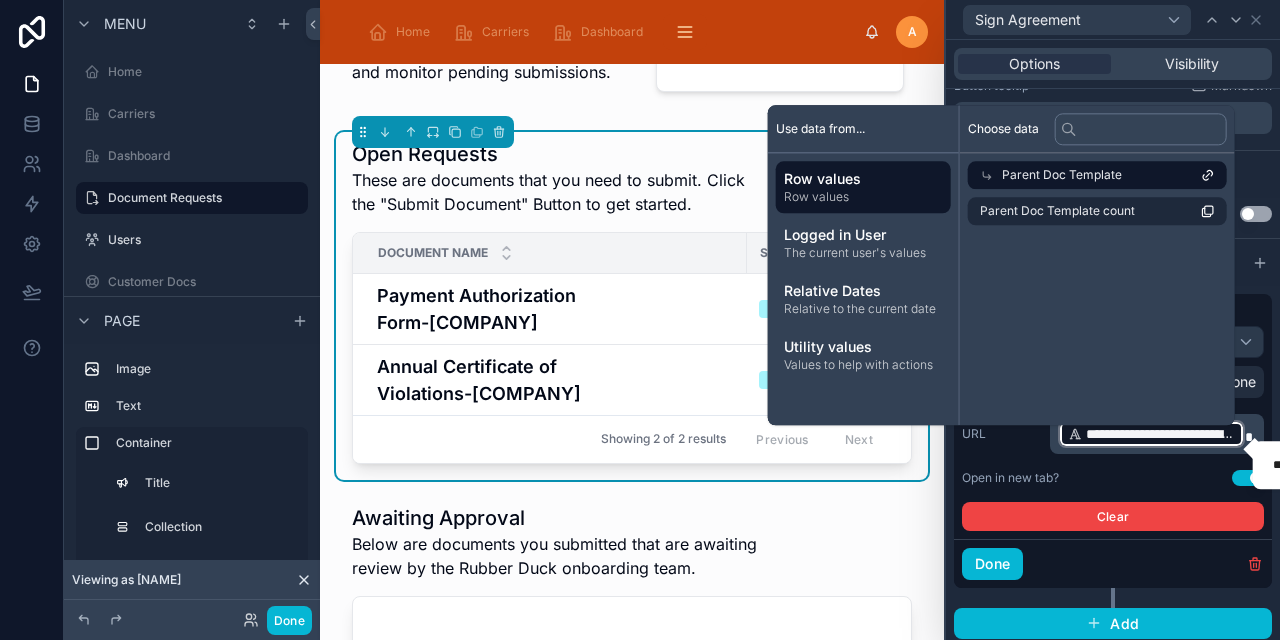 click 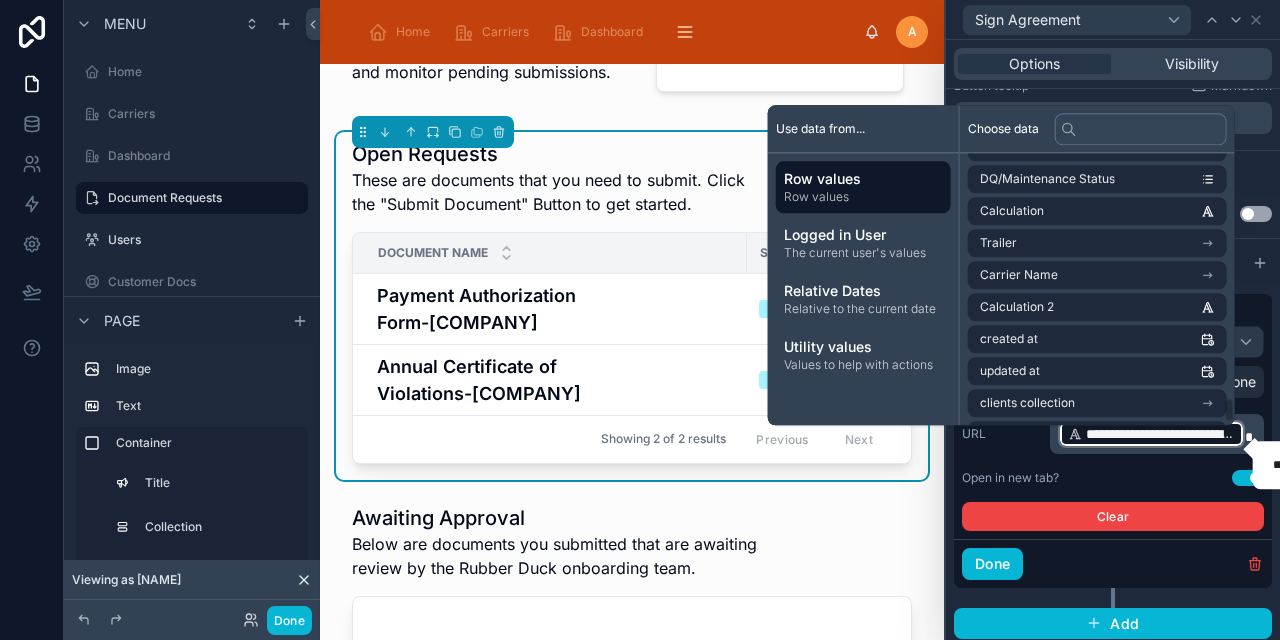 scroll, scrollTop: 3964, scrollLeft: 0, axis: vertical 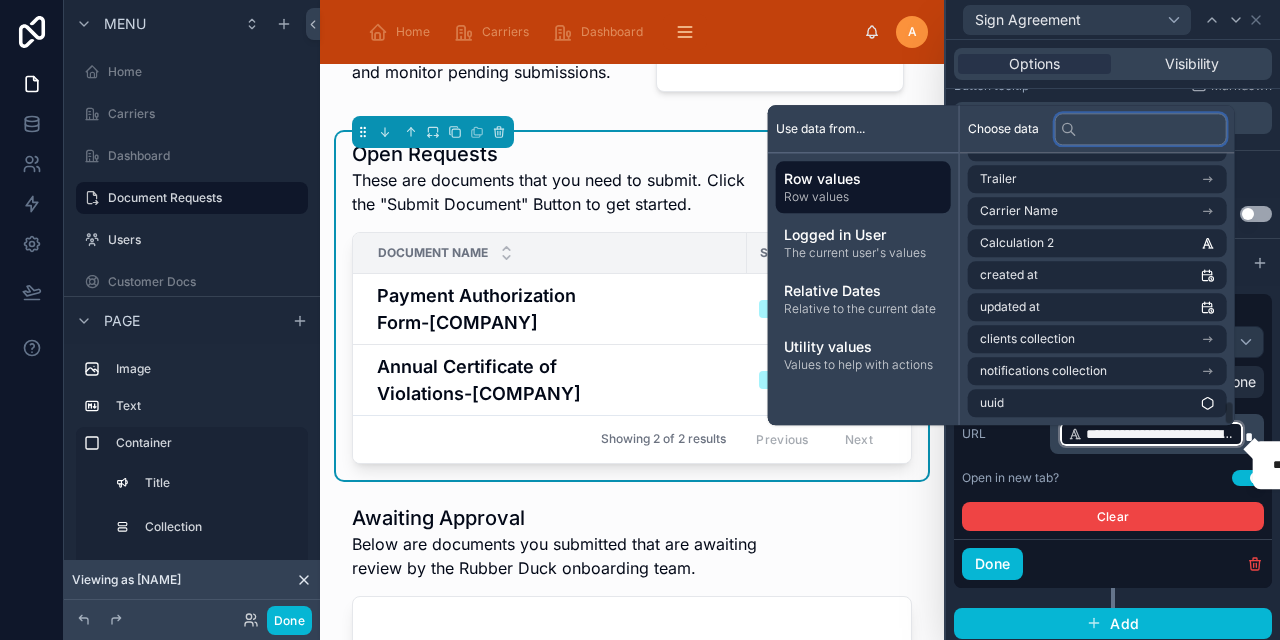 click at bounding box center (1141, 129) 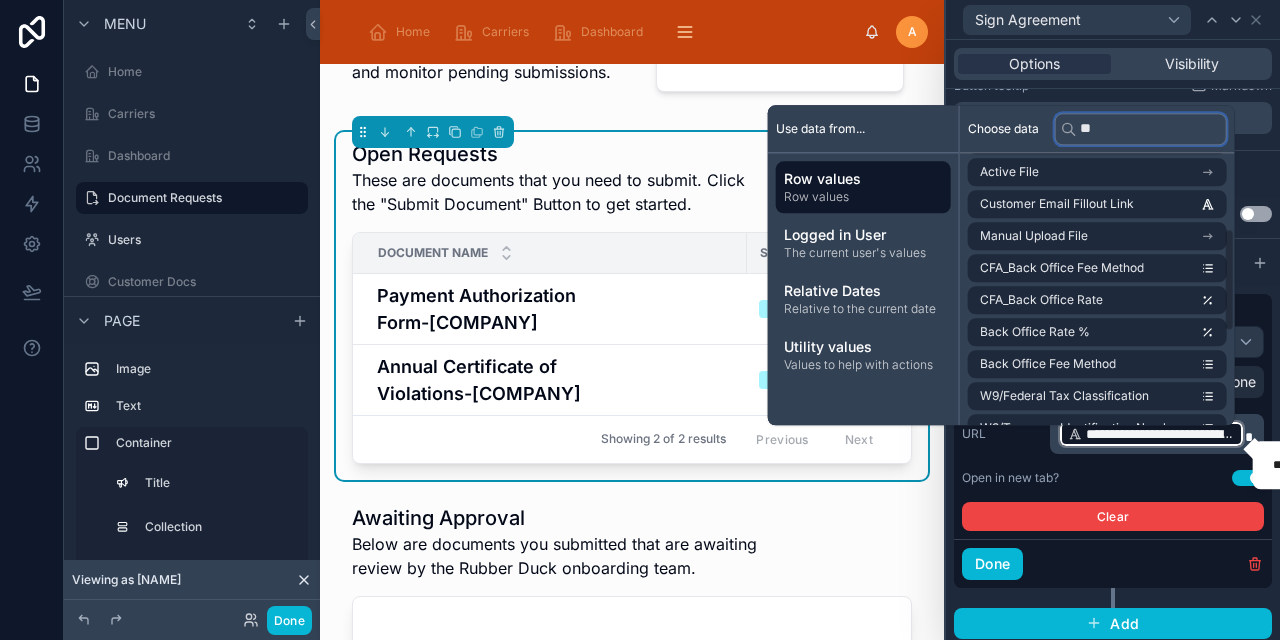 scroll, scrollTop: 208, scrollLeft: 0, axis: vertical 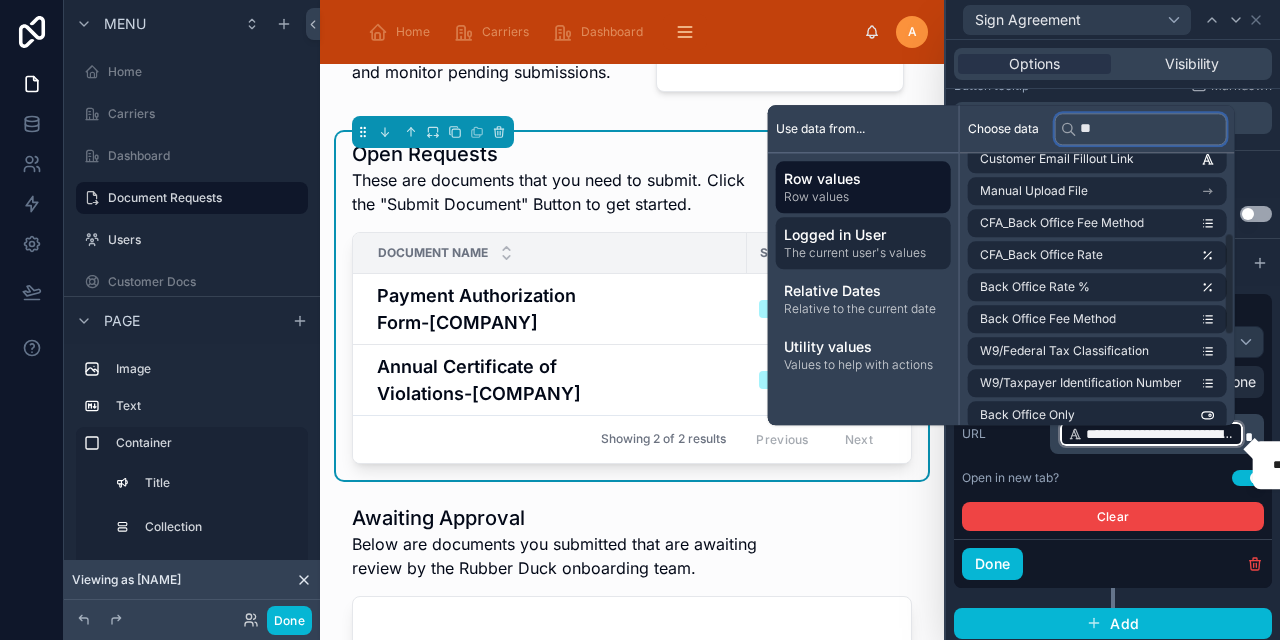 type on "**" 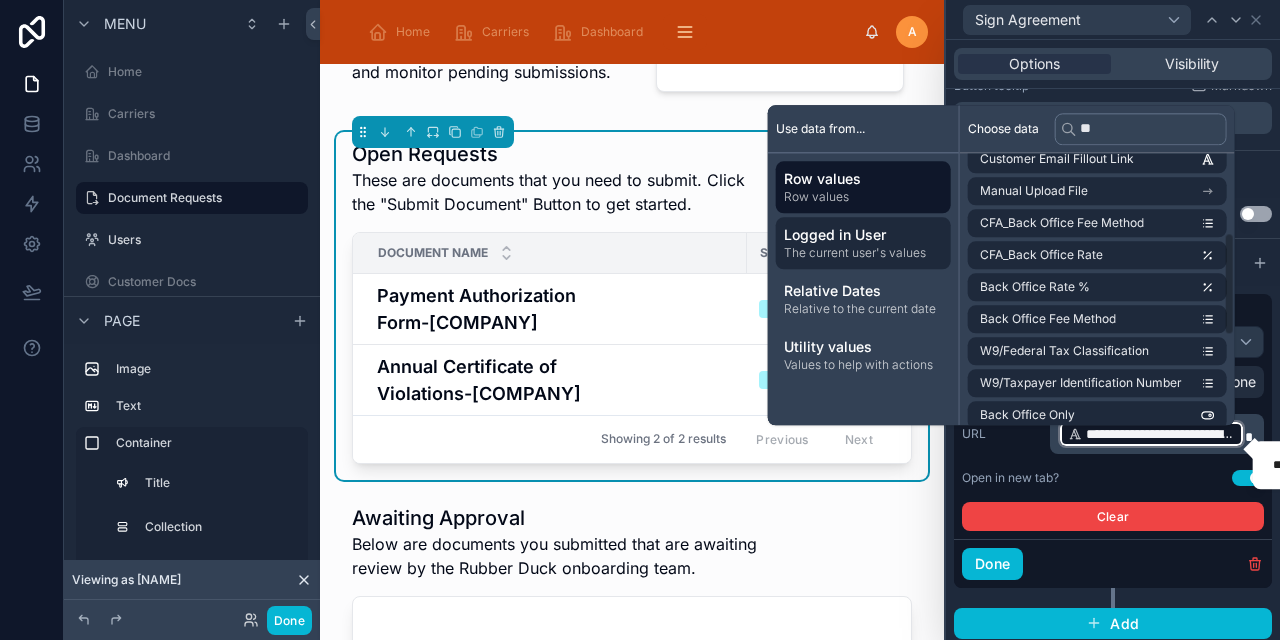 click on "Logged in User" at bounding box center (863, 235) 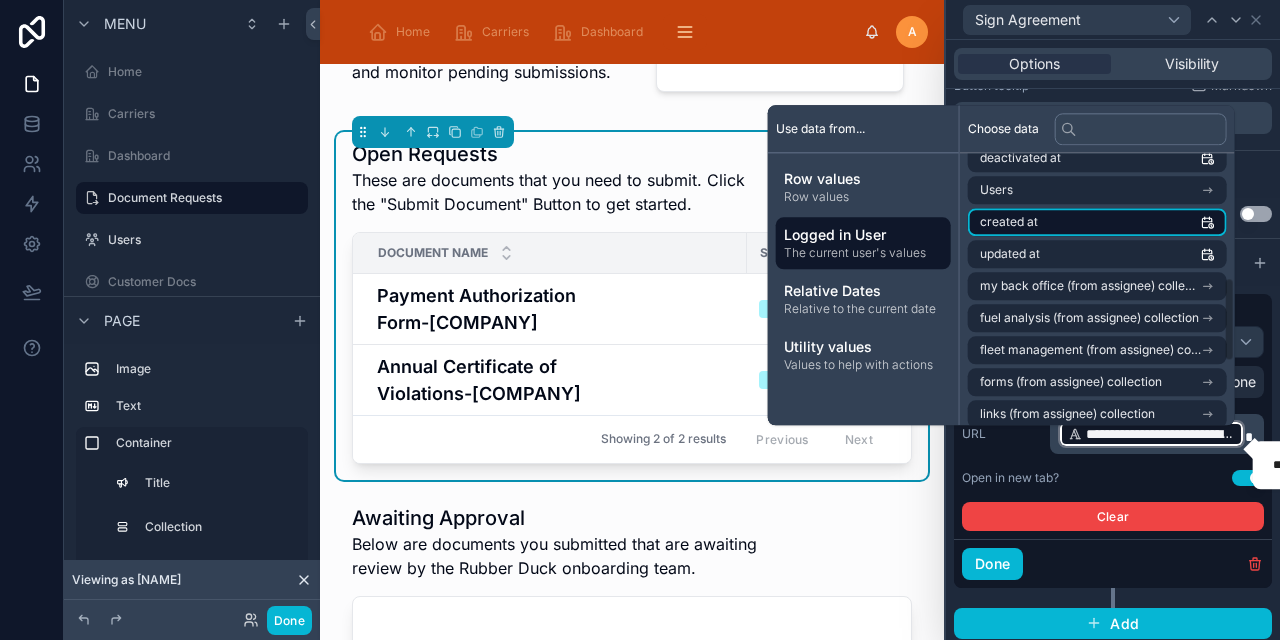 scroll, scrollTop: 400, scrollLeft: 0, axis: vertical 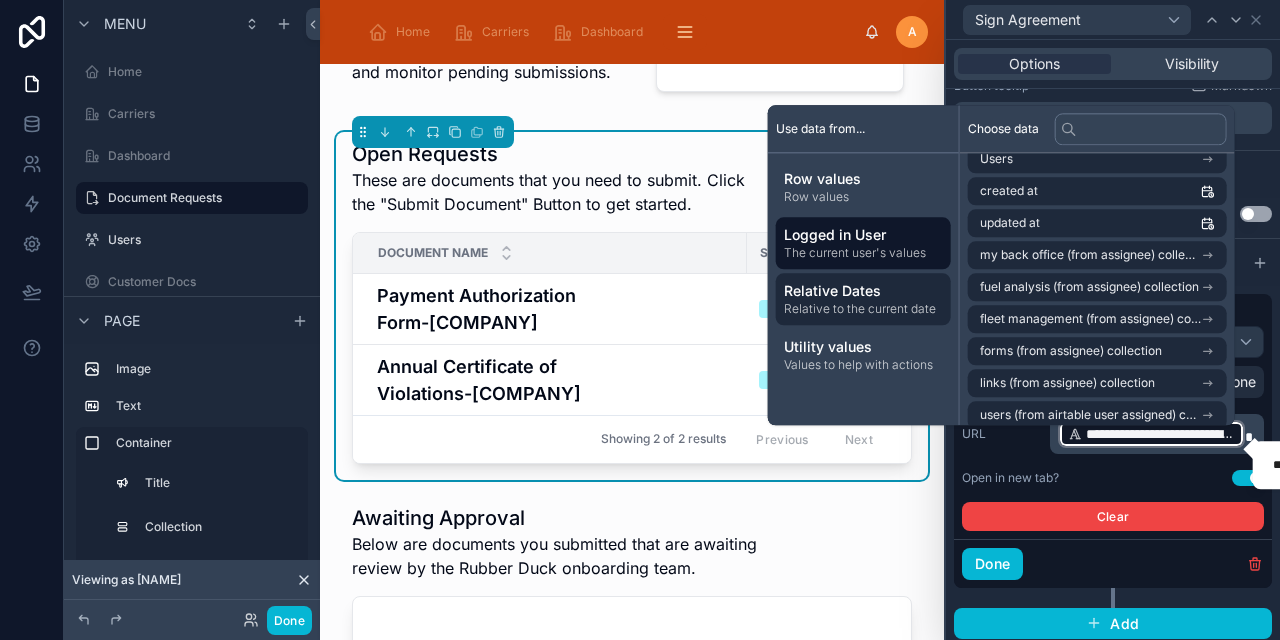 click on "Relative Dates" at bounding box center [863, 291] 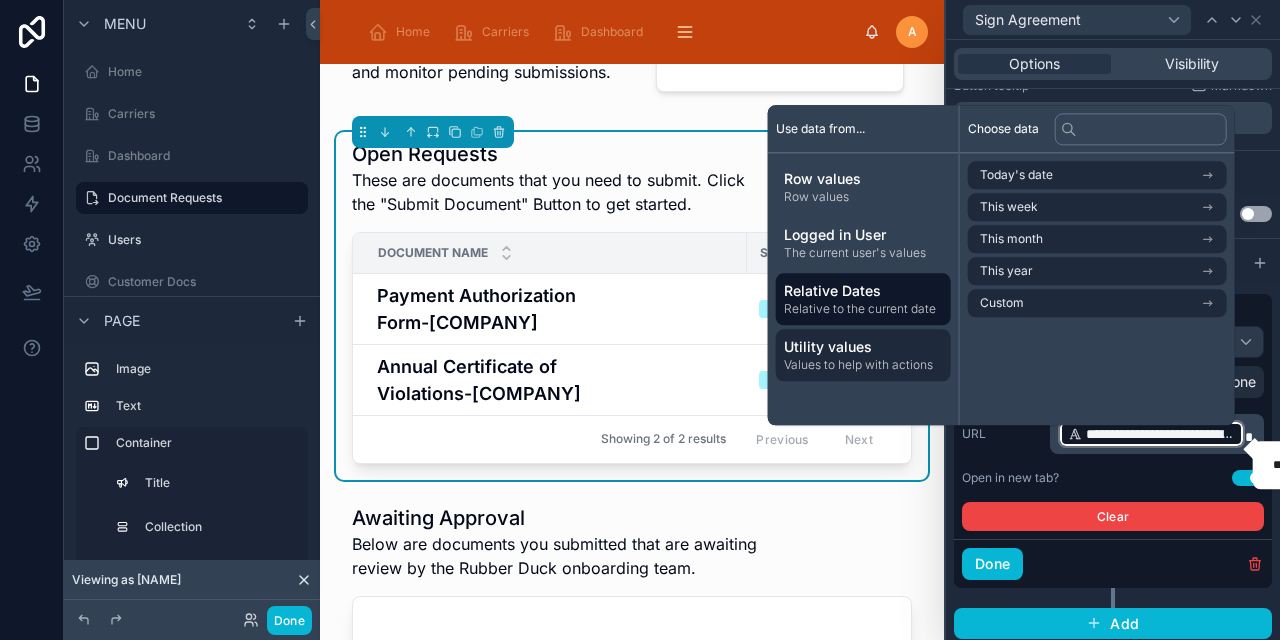 click on "Values to help with actions" at bounding box center [863, 365] 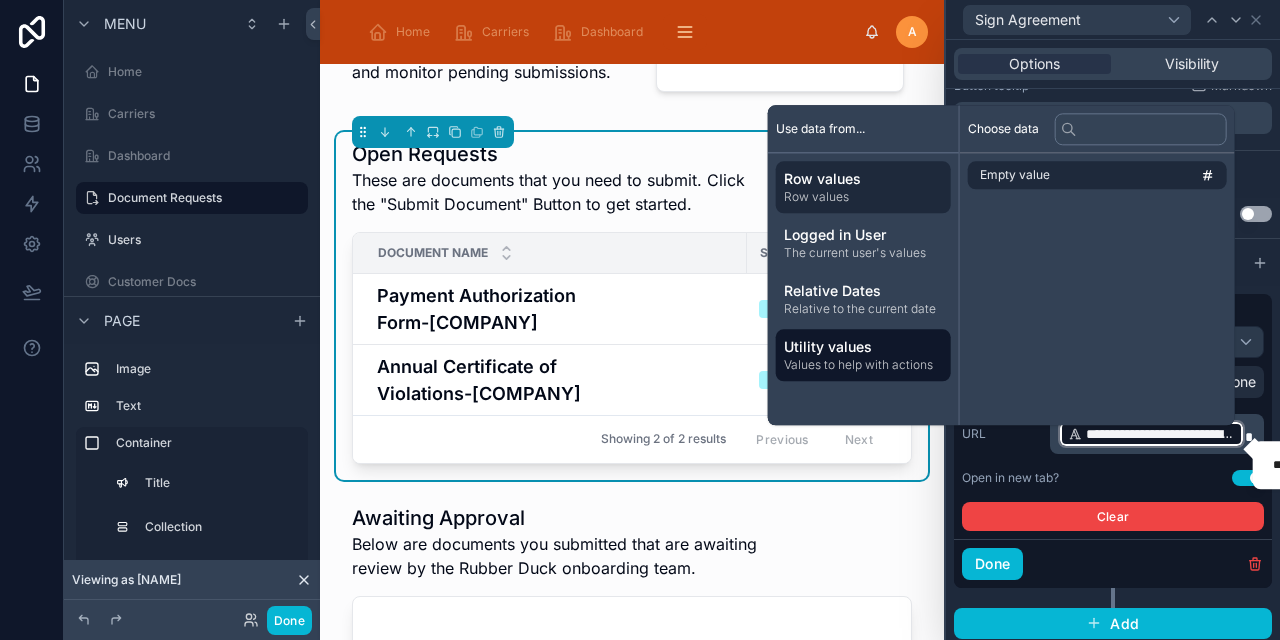 click on "Row values" at bounding box center [863, 197] 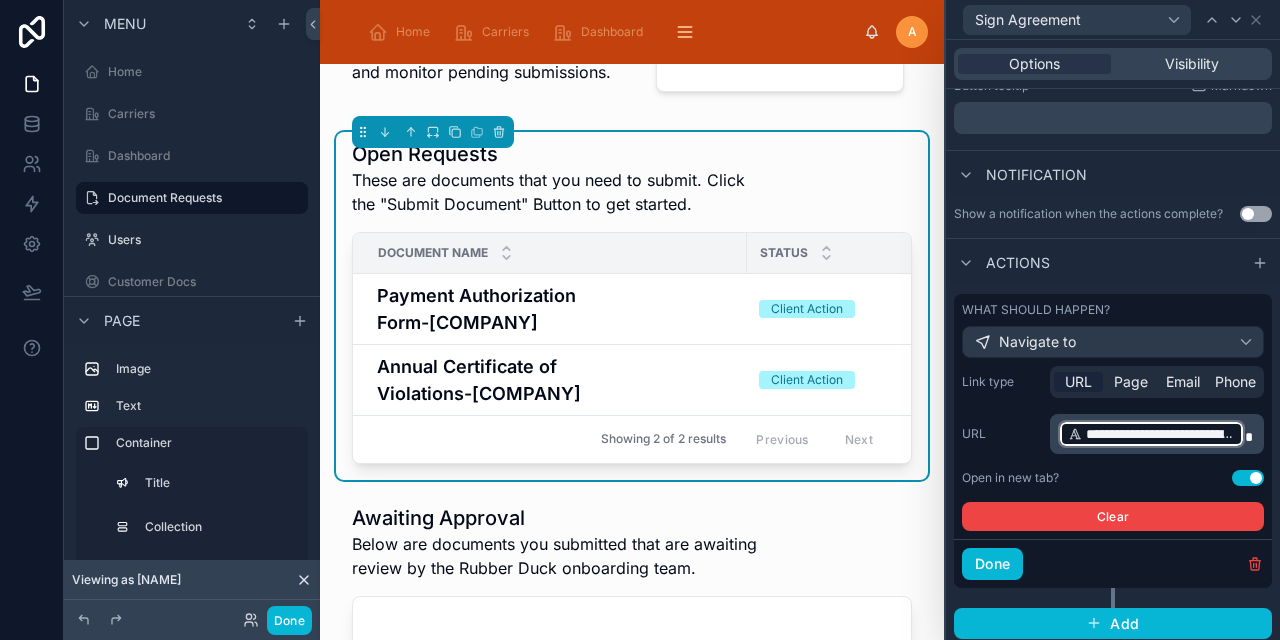 click on "URL" at bounding box center (1002, 434) 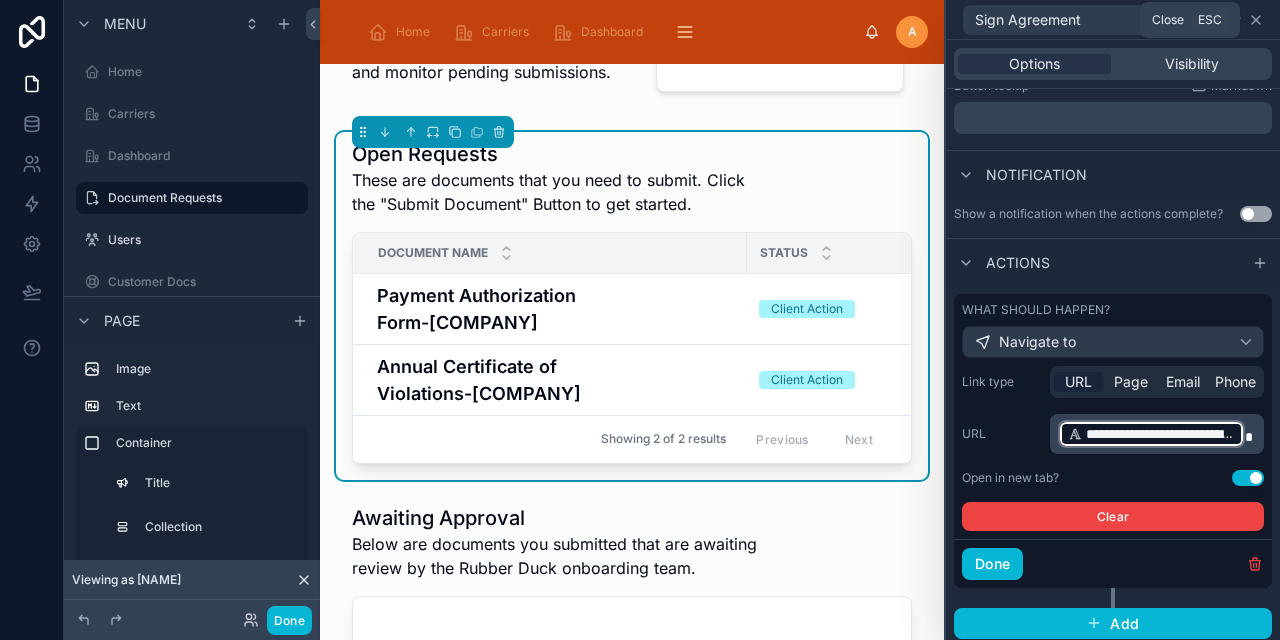 click 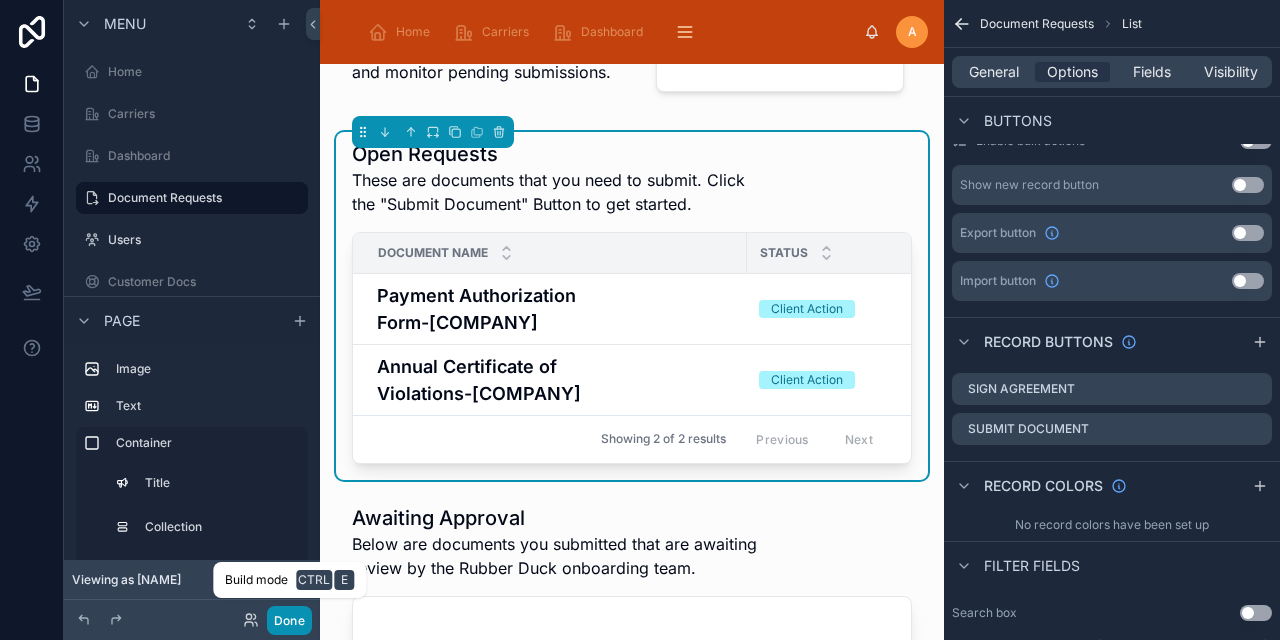 click on "Done" at bounding box center (289, 620) 